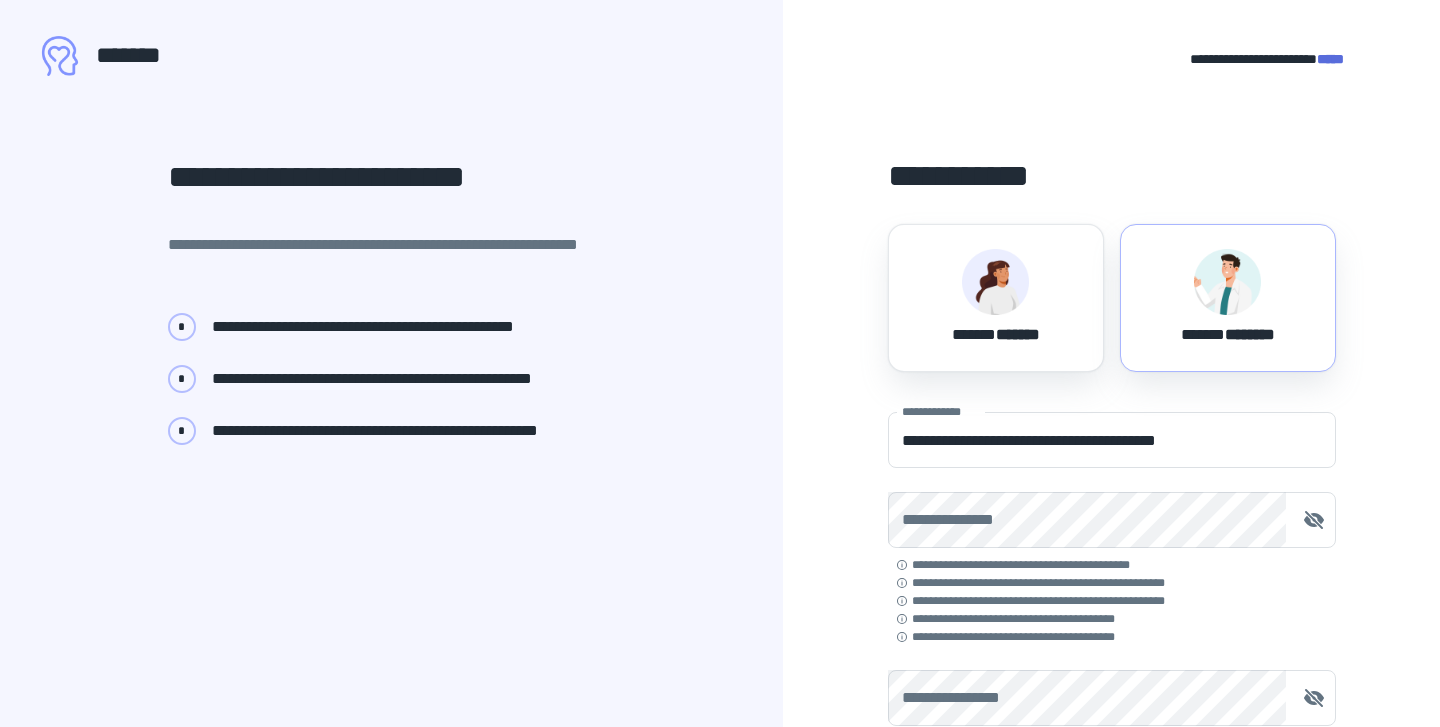 scroll, scrollTop: 0, scrollLeft: 0, axis: both 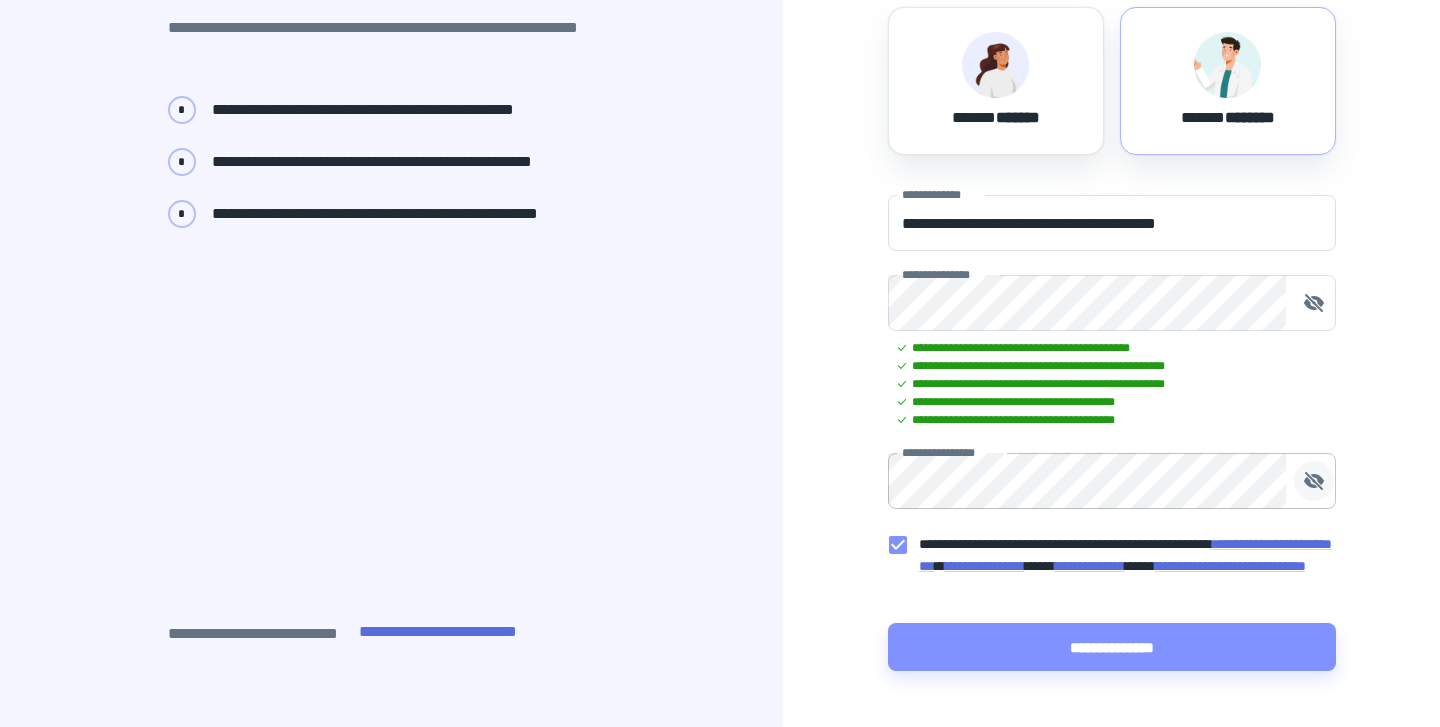 click at bounding box center (1314, 481) 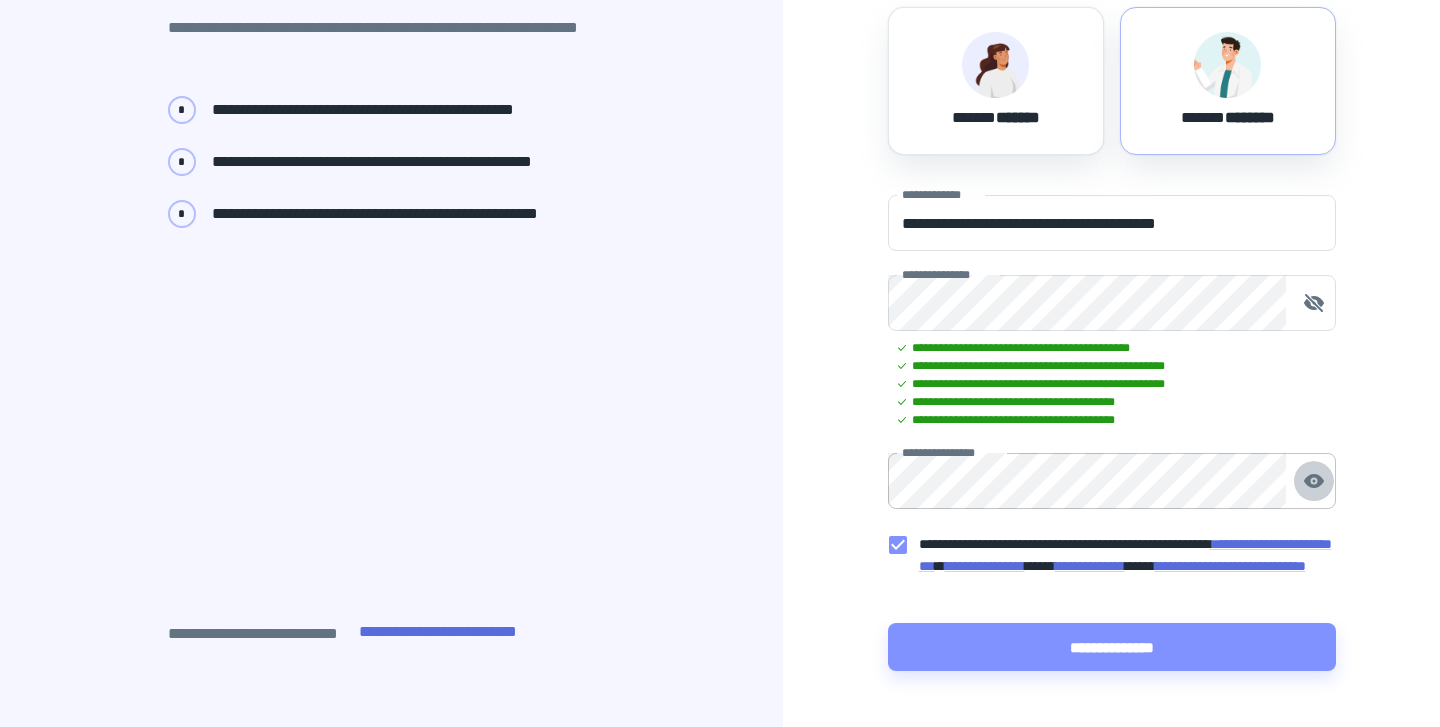 click at bounding box center [1314, 481] 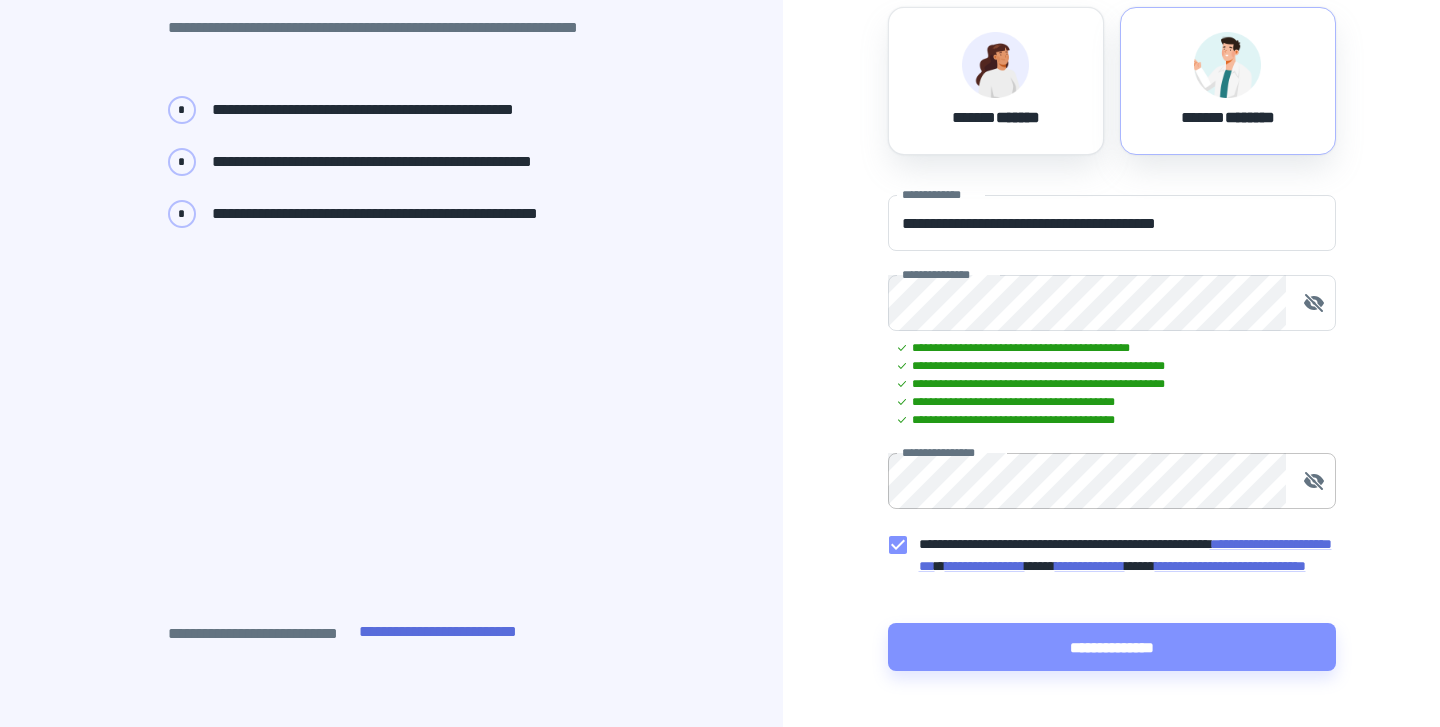 click on "**********" at bounding box center (1112, 481) 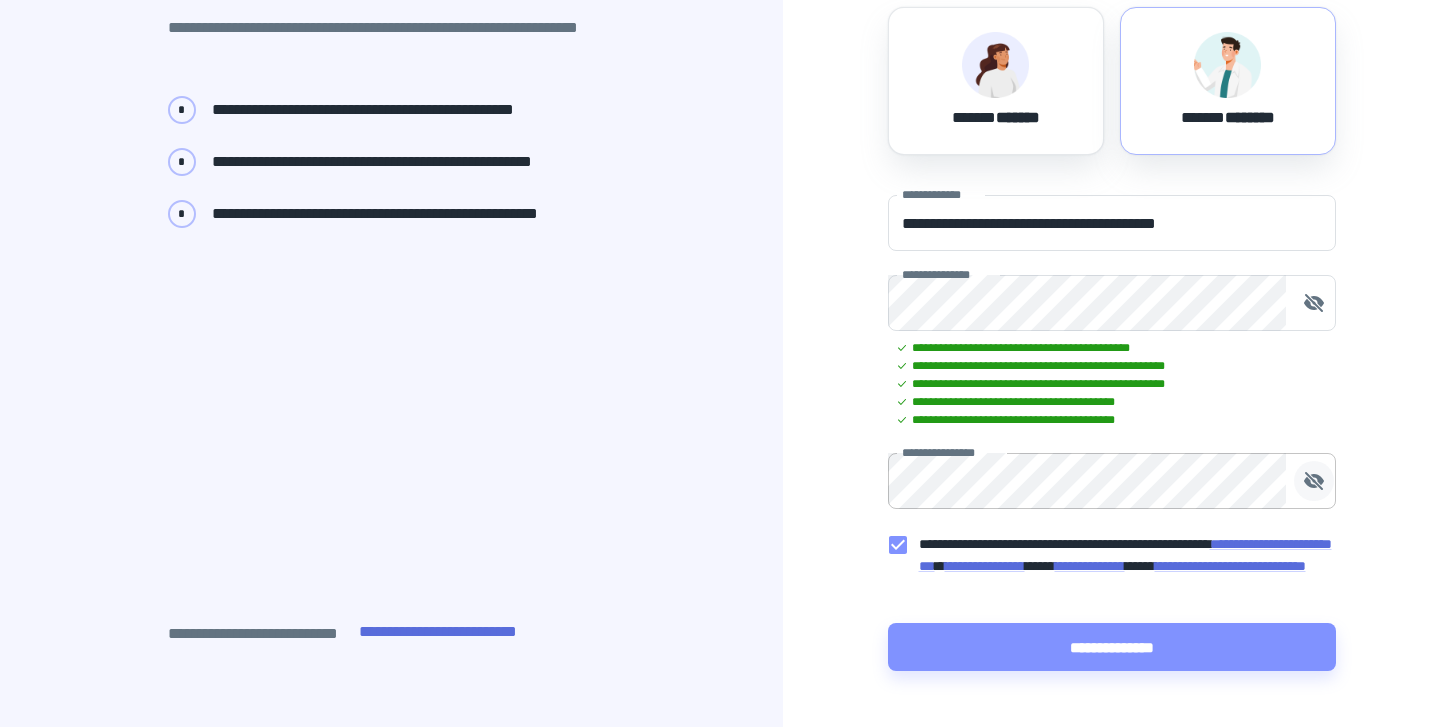 click 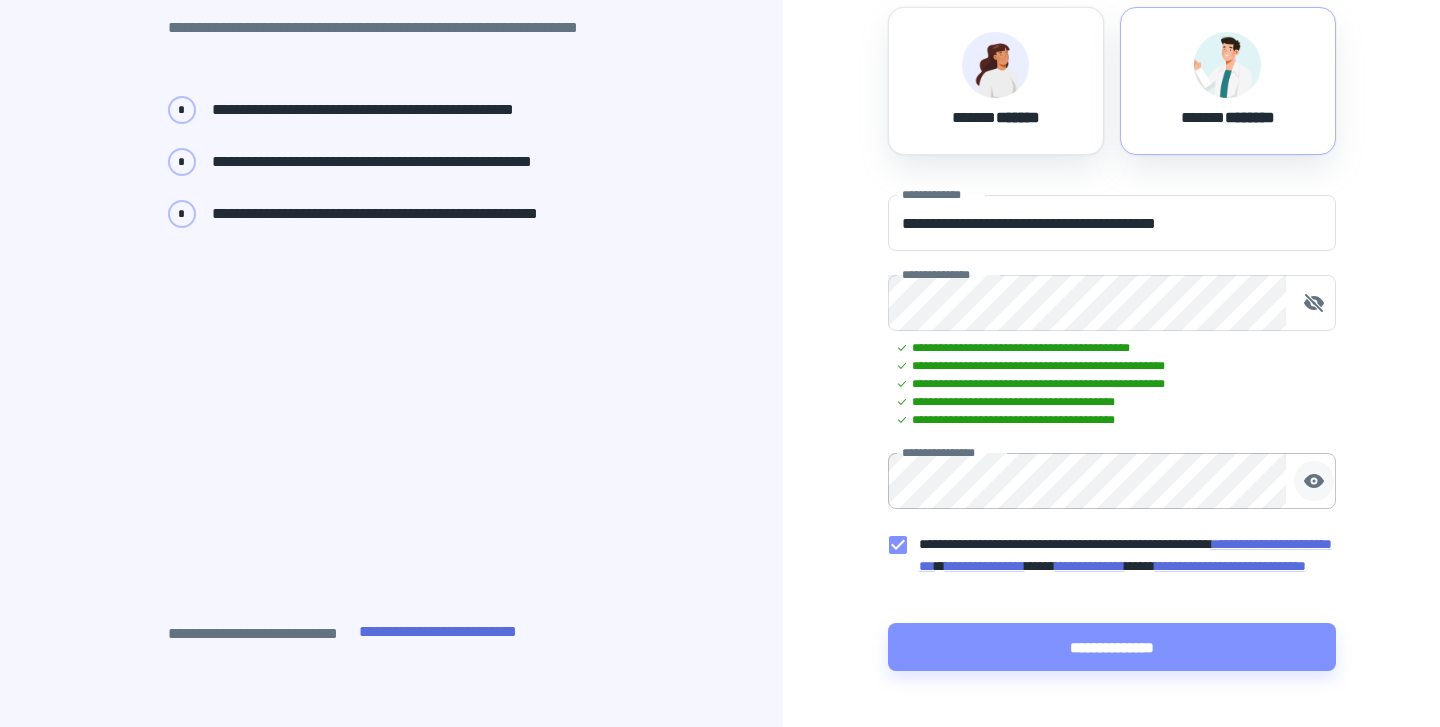 click 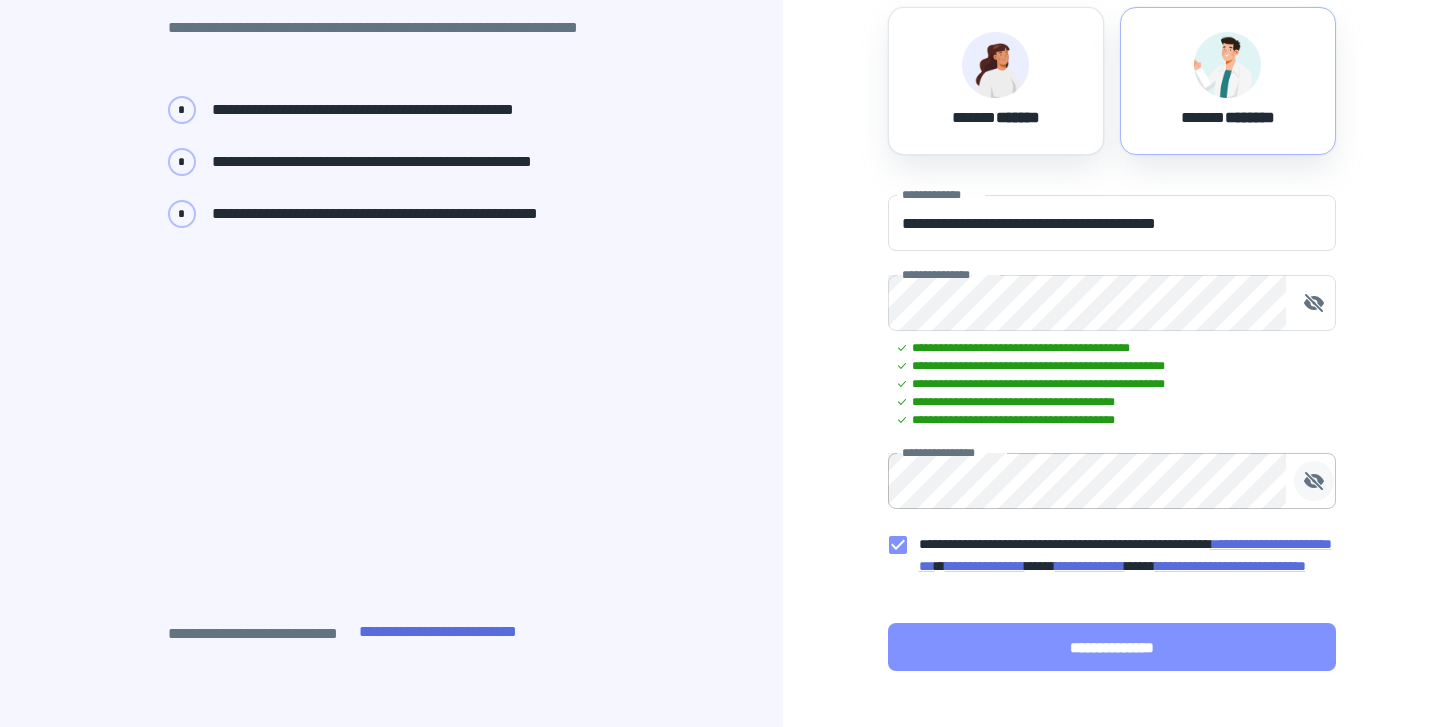 click on "**********" at bounding box center [1112, 647] 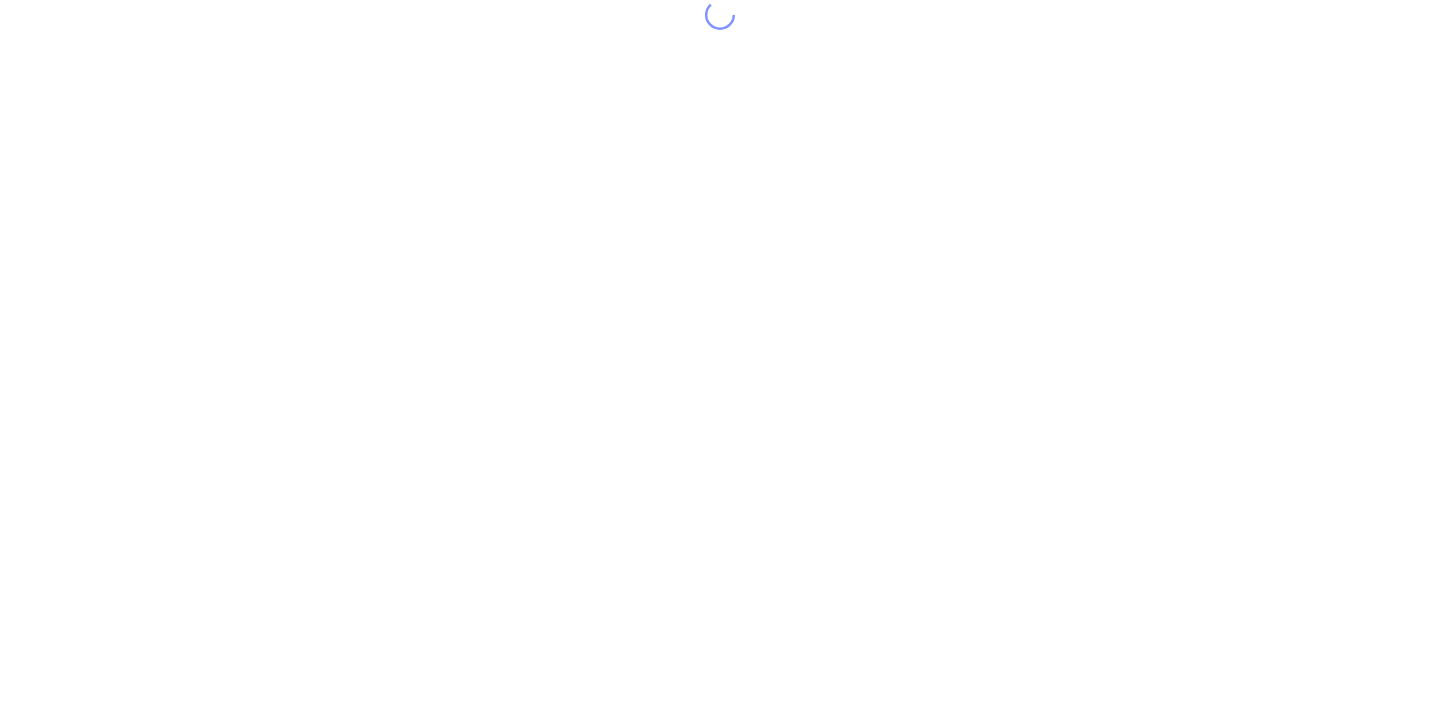 scroll, scrollTop: 0, scrollLeft: 0, axis: both 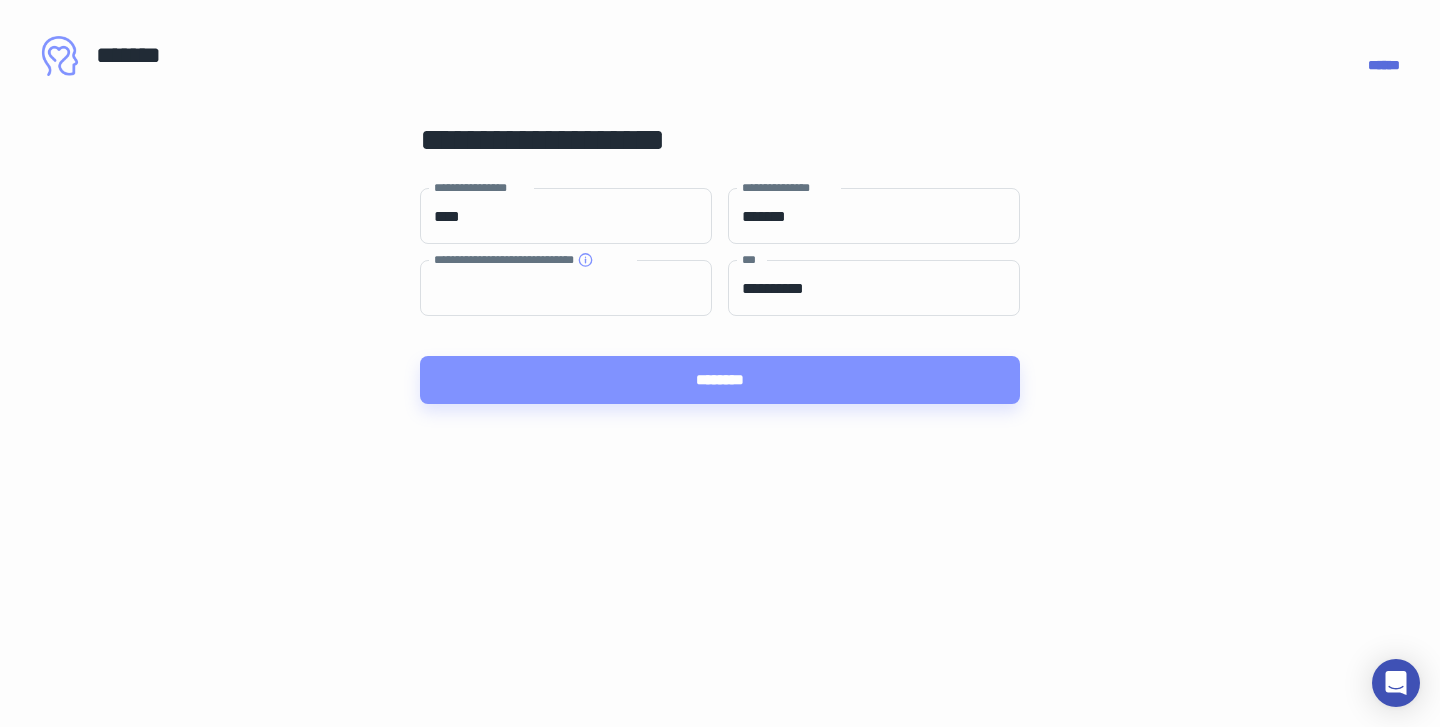 click on "***" at bounding box center (752, 259) 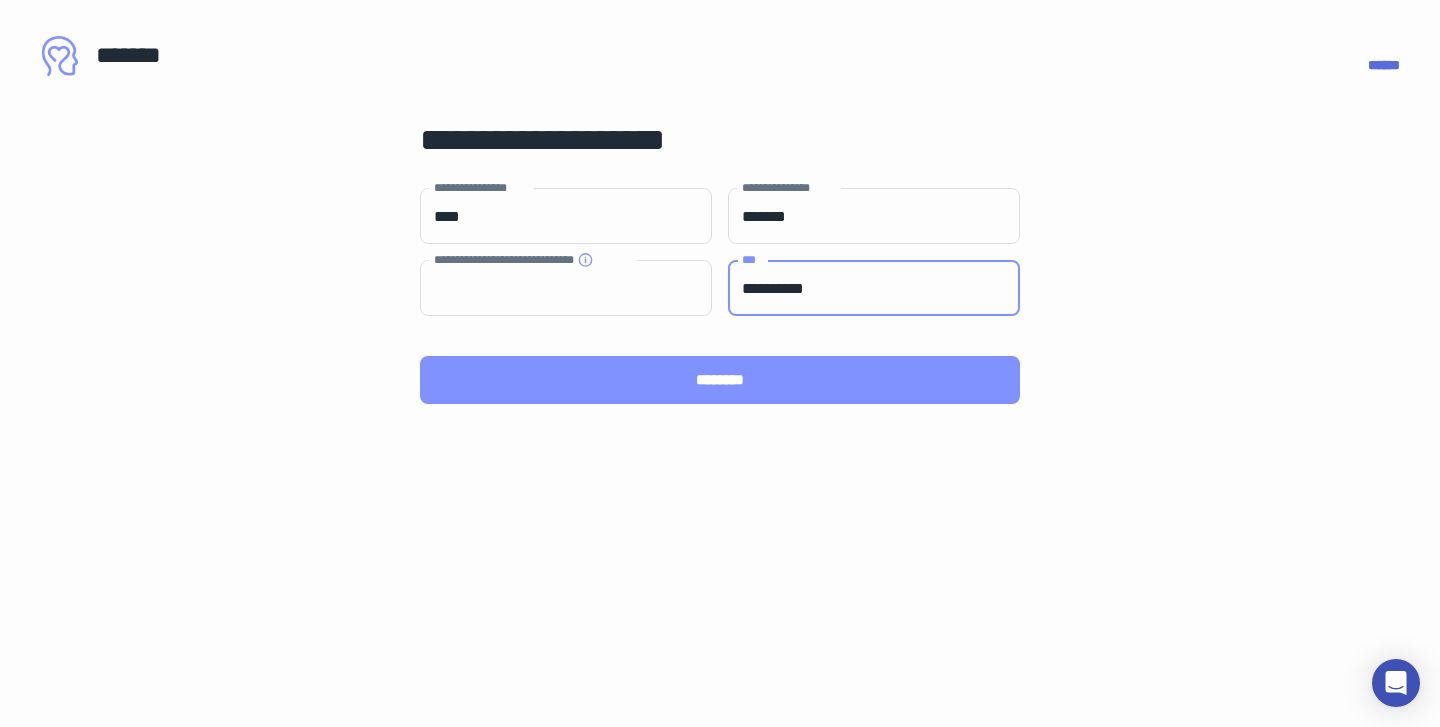 click on "********" at bounding box center [720, 380] 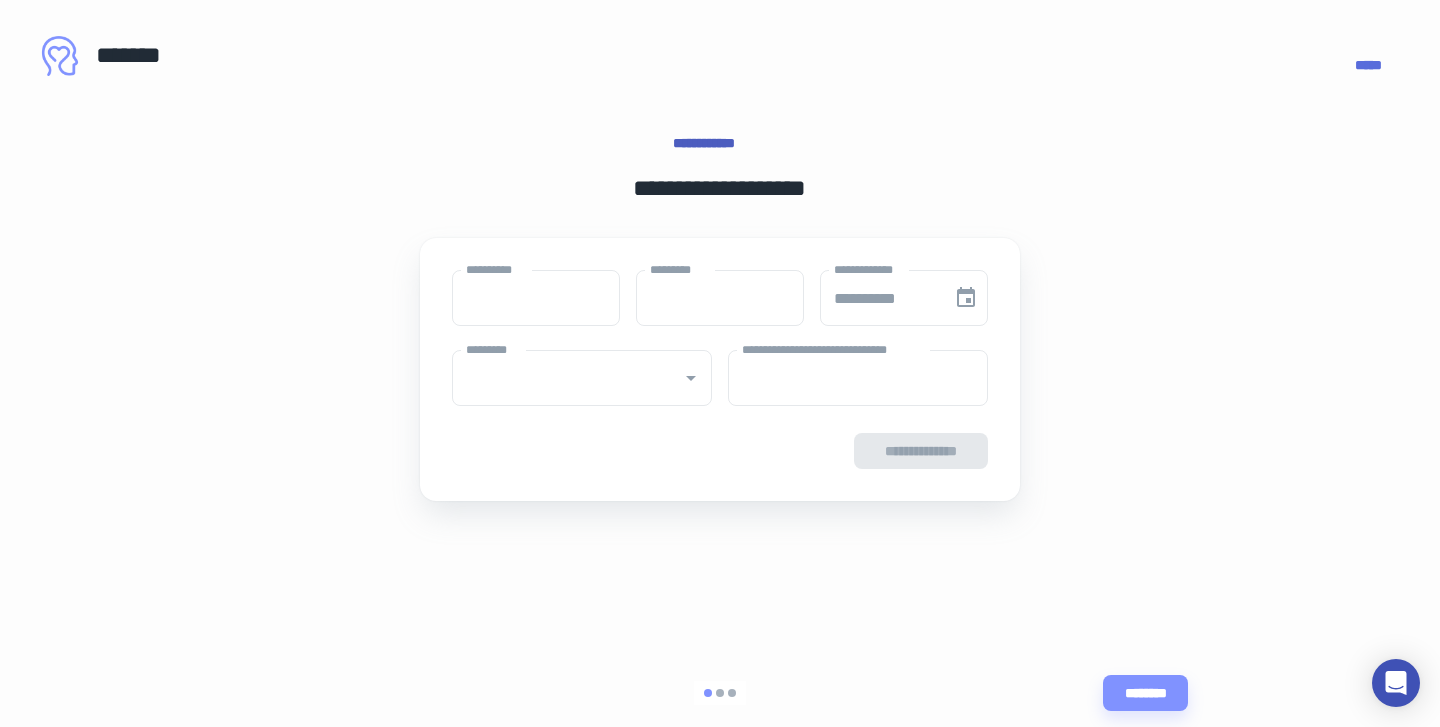 type on "****" 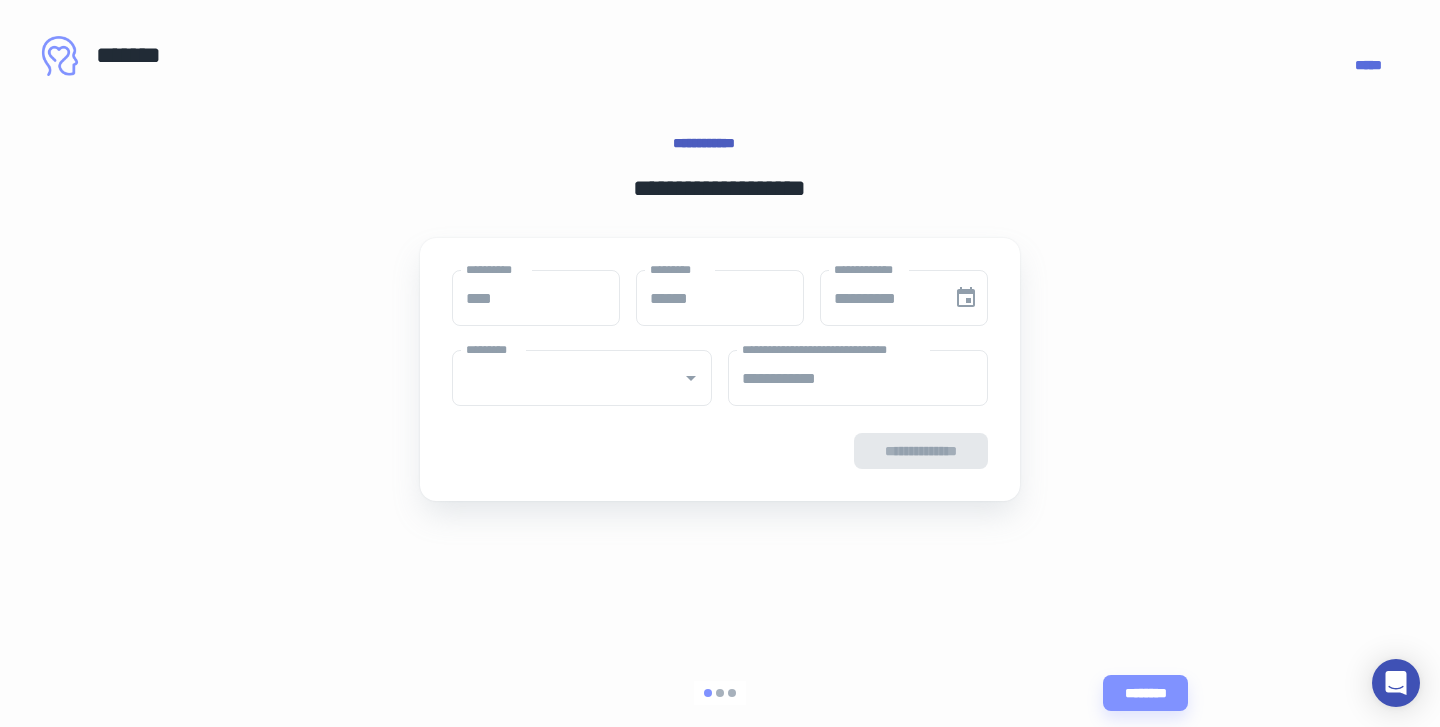 type on "**********" 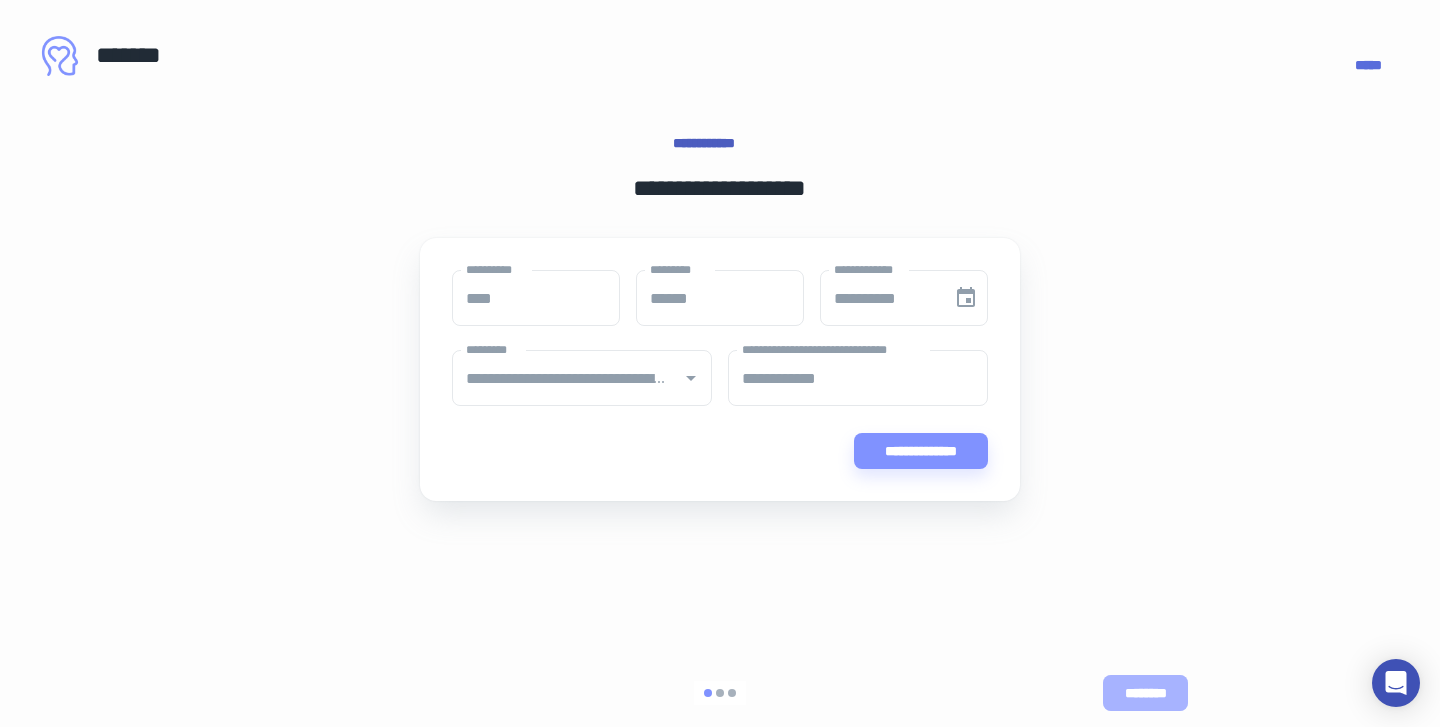 click on "********" at bounding box center [1145, 693] 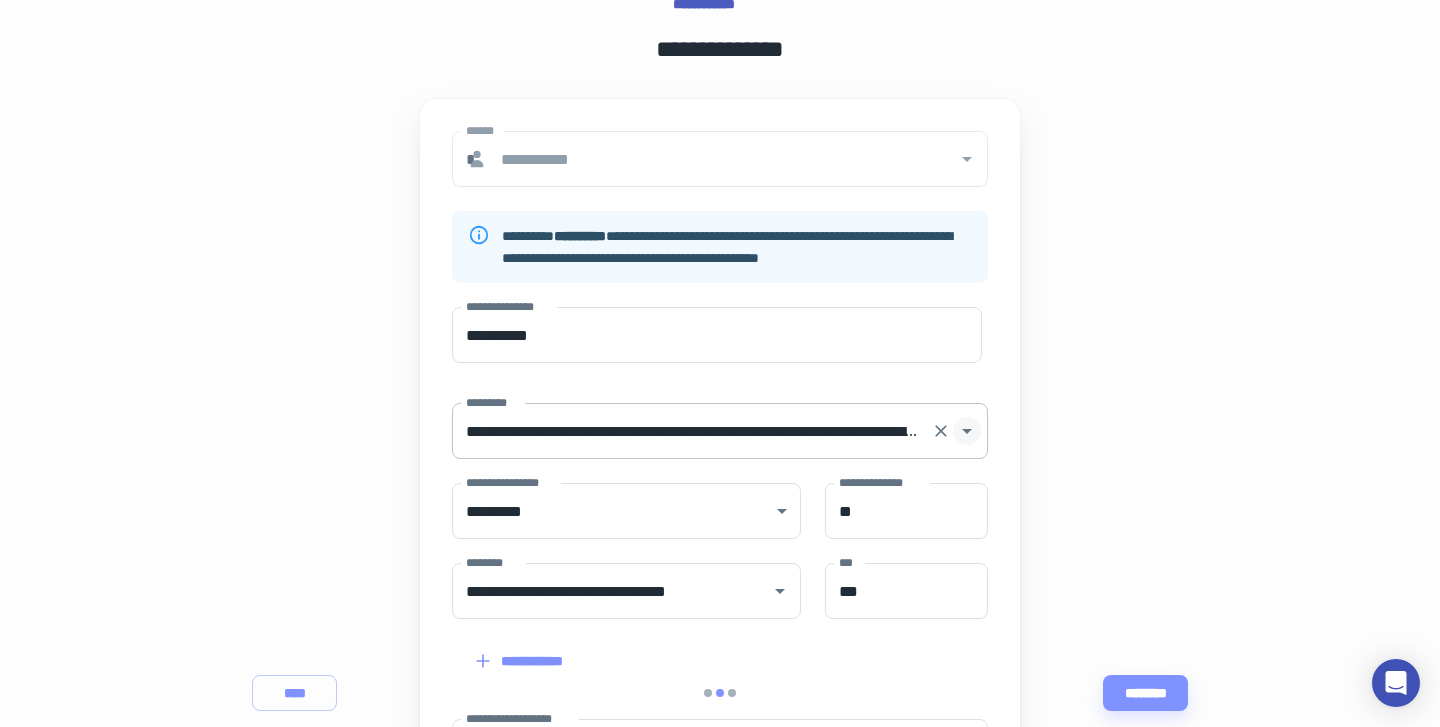 scroll, scrollTop: 141, scrollLeft: 0, axis: vertical 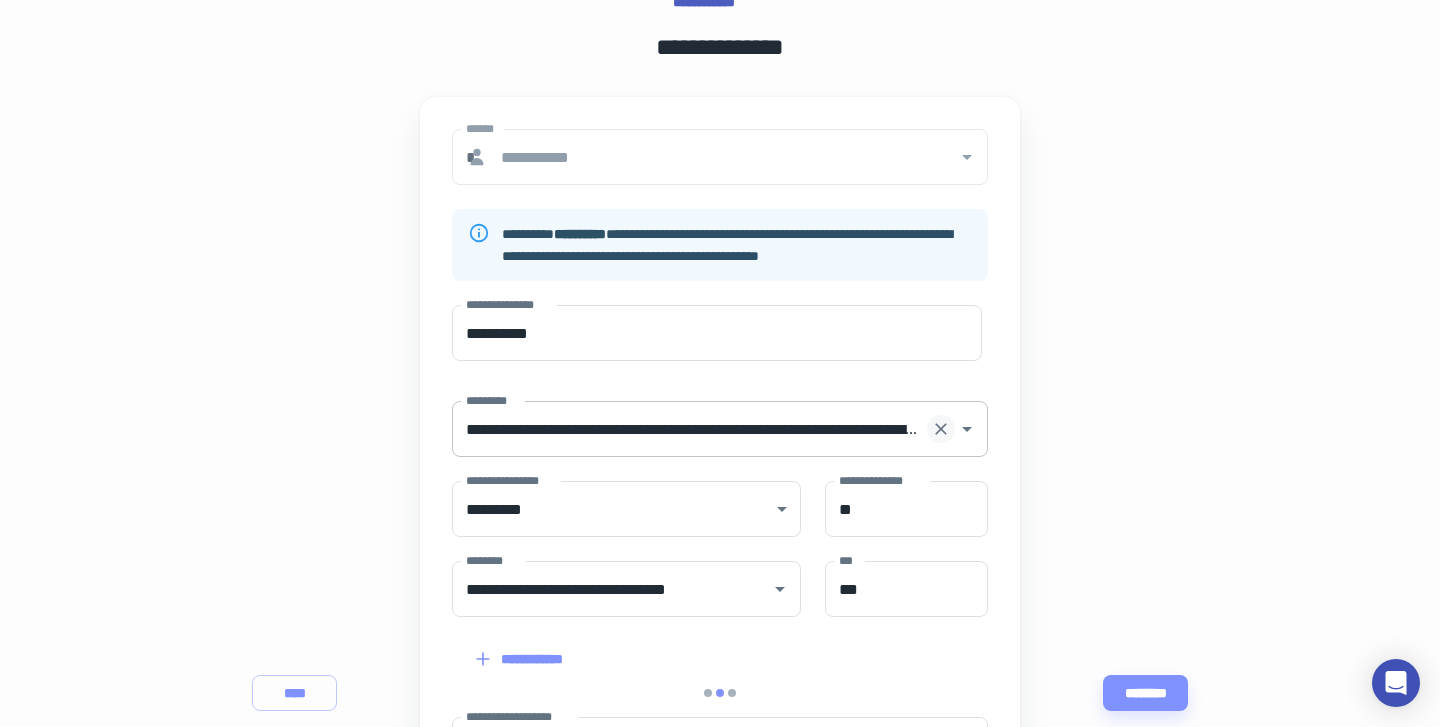 click at bounding box center (941, 429) 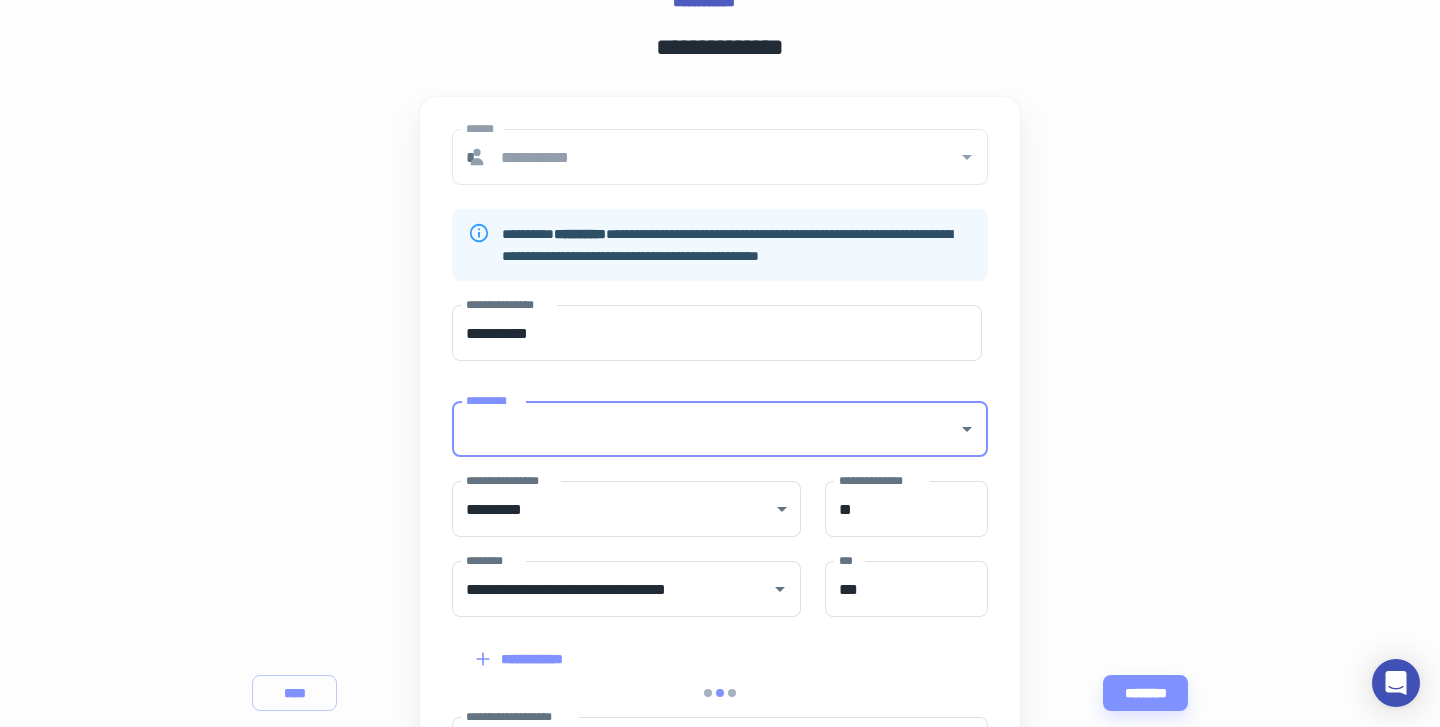 scroll, scrollTop: 0, scrollLeft: 0, axis: both 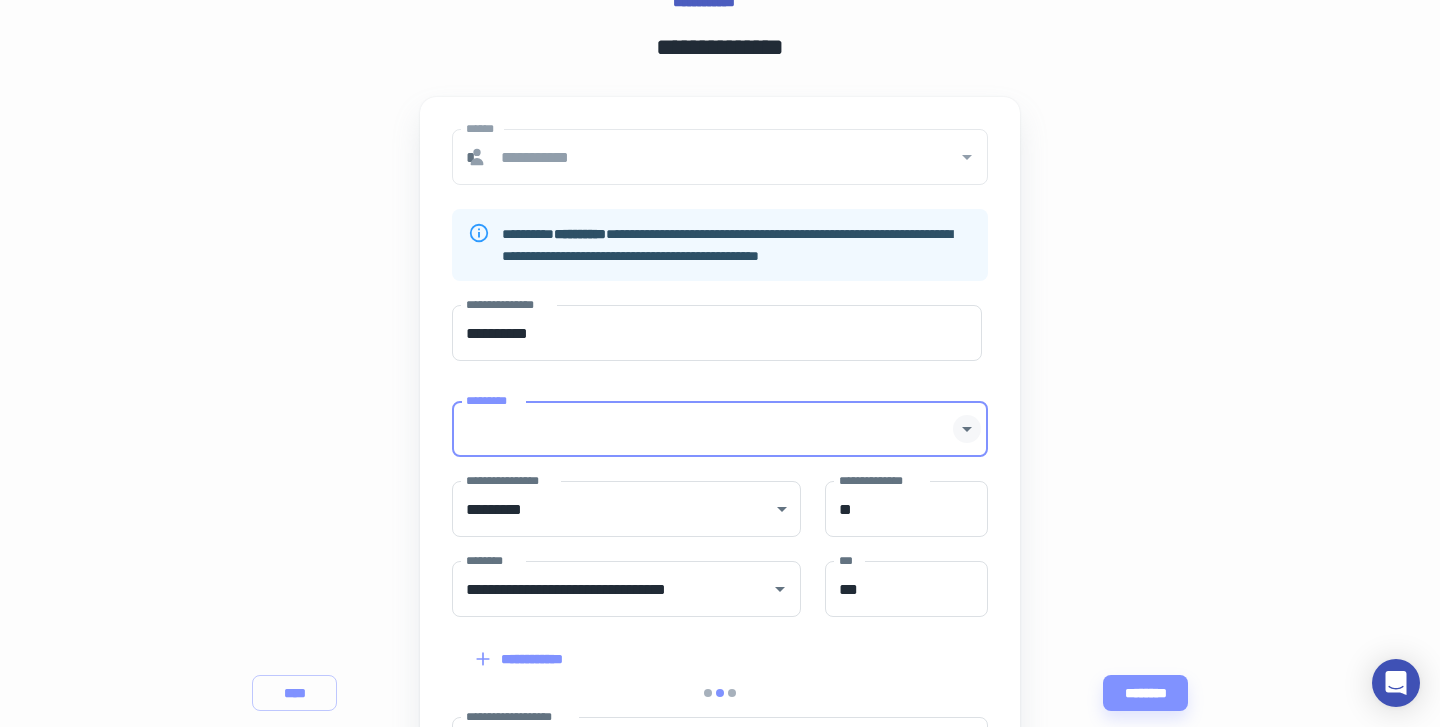 click 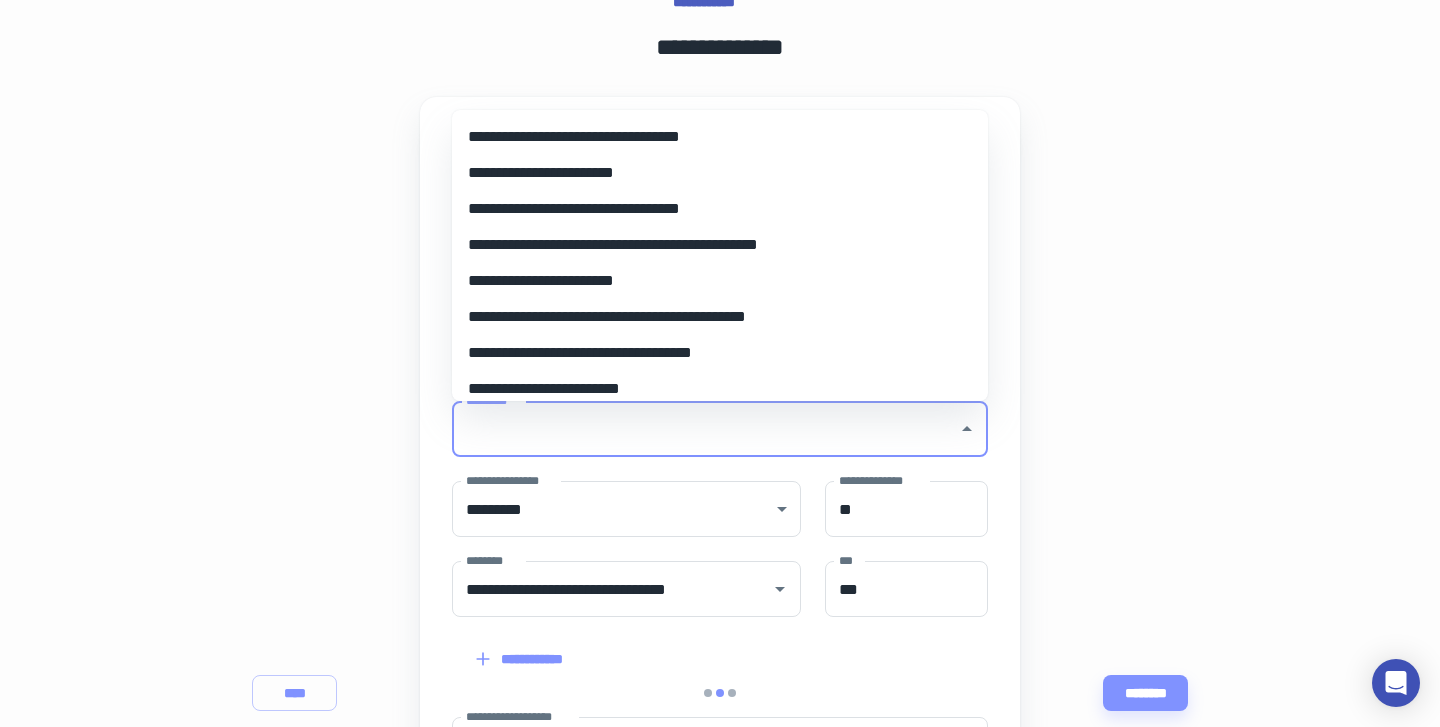 scroll, scrollTop: 4548, scrollLeft: 0, axis: vertical 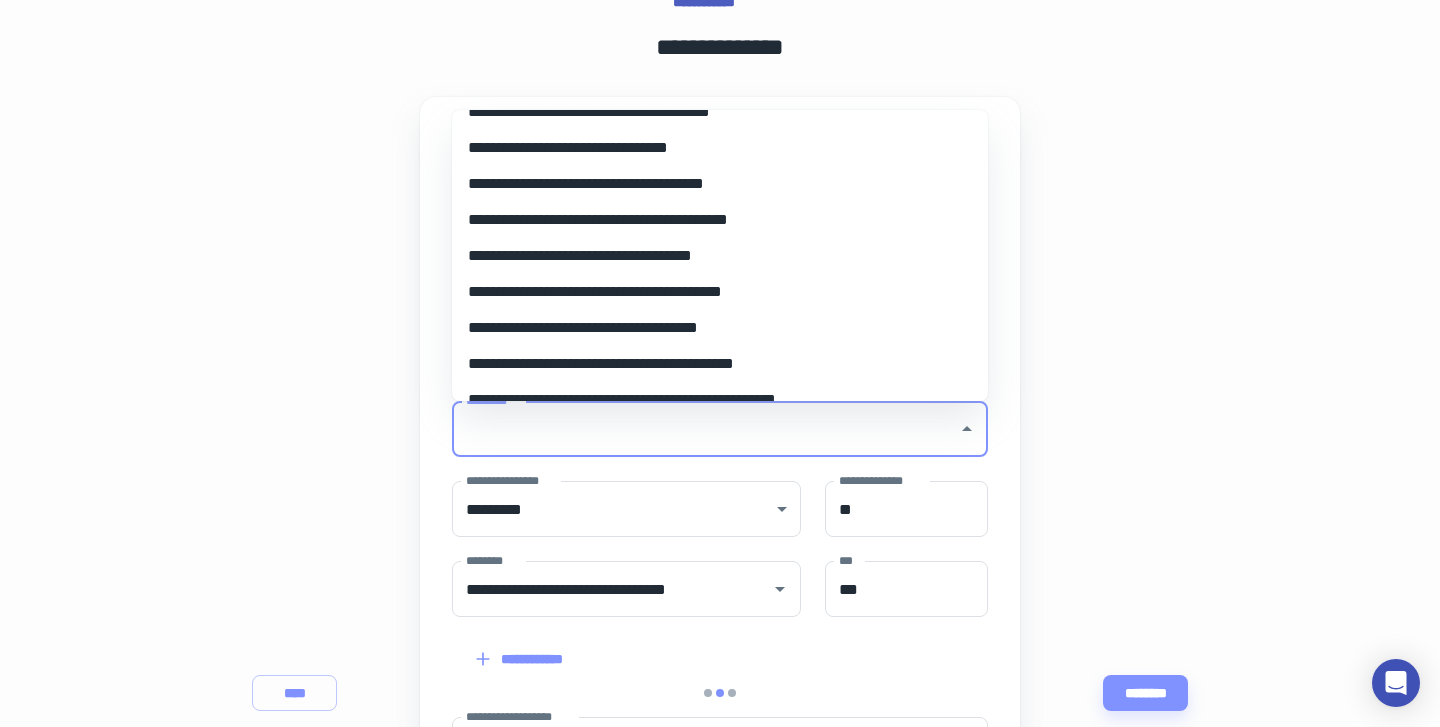 click on "**********" at bounding box center [720, 256] 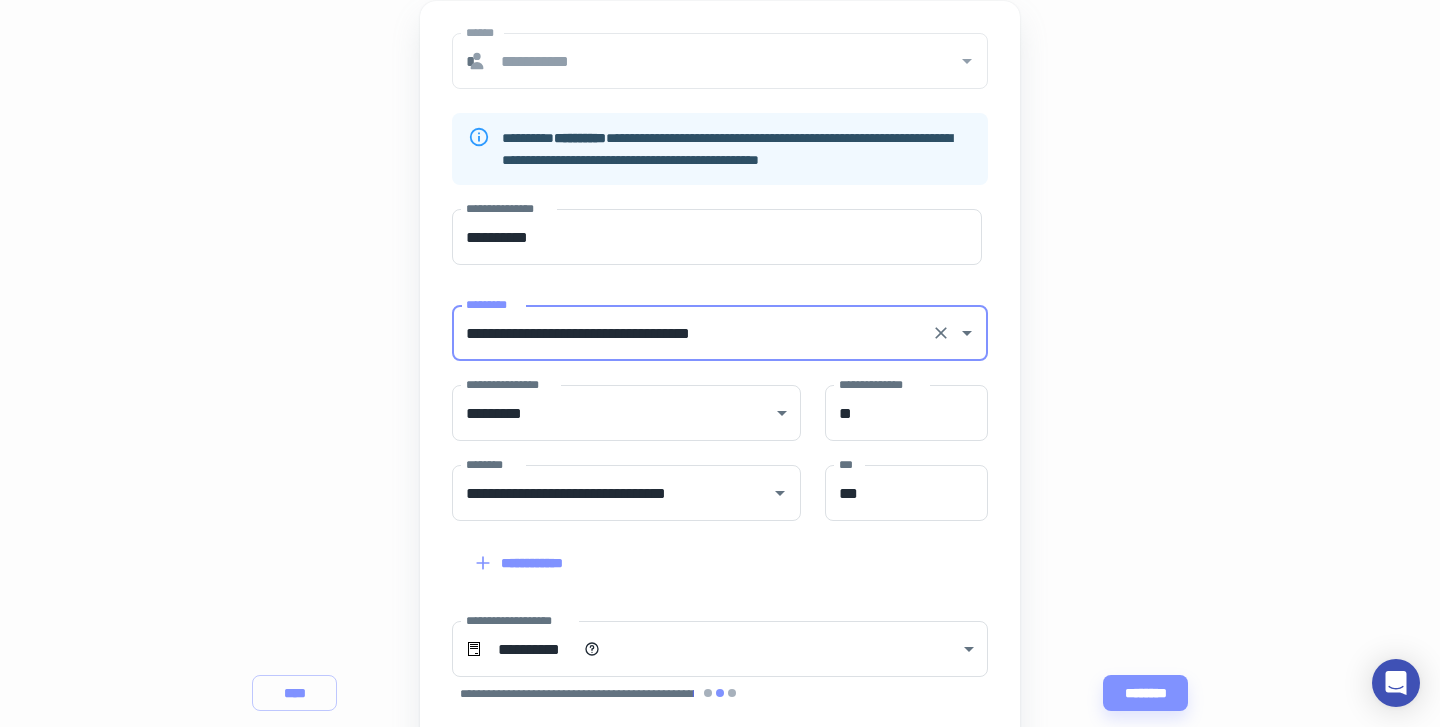 scroll, scrollTop: 236, scrollLeft: 0, axis: vertical 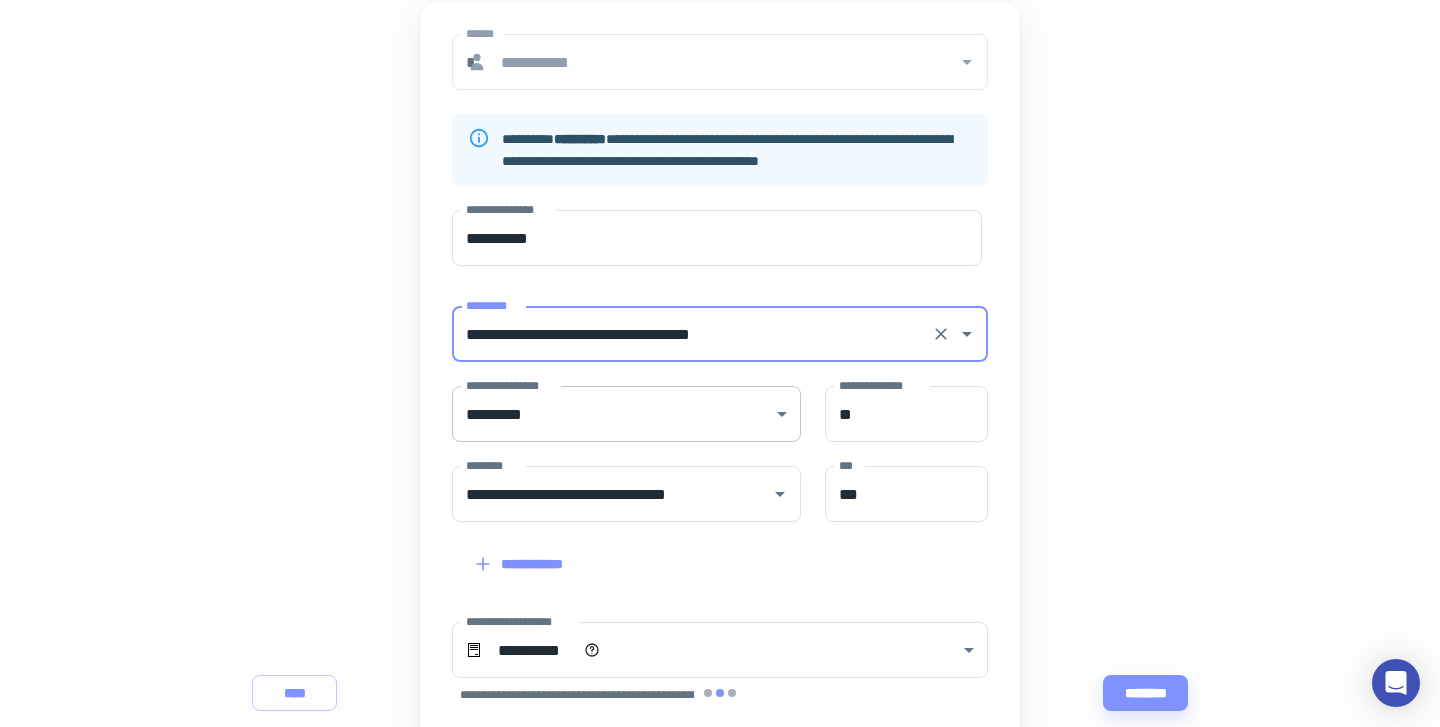 click on "**********" at bounding box center [720, 127] 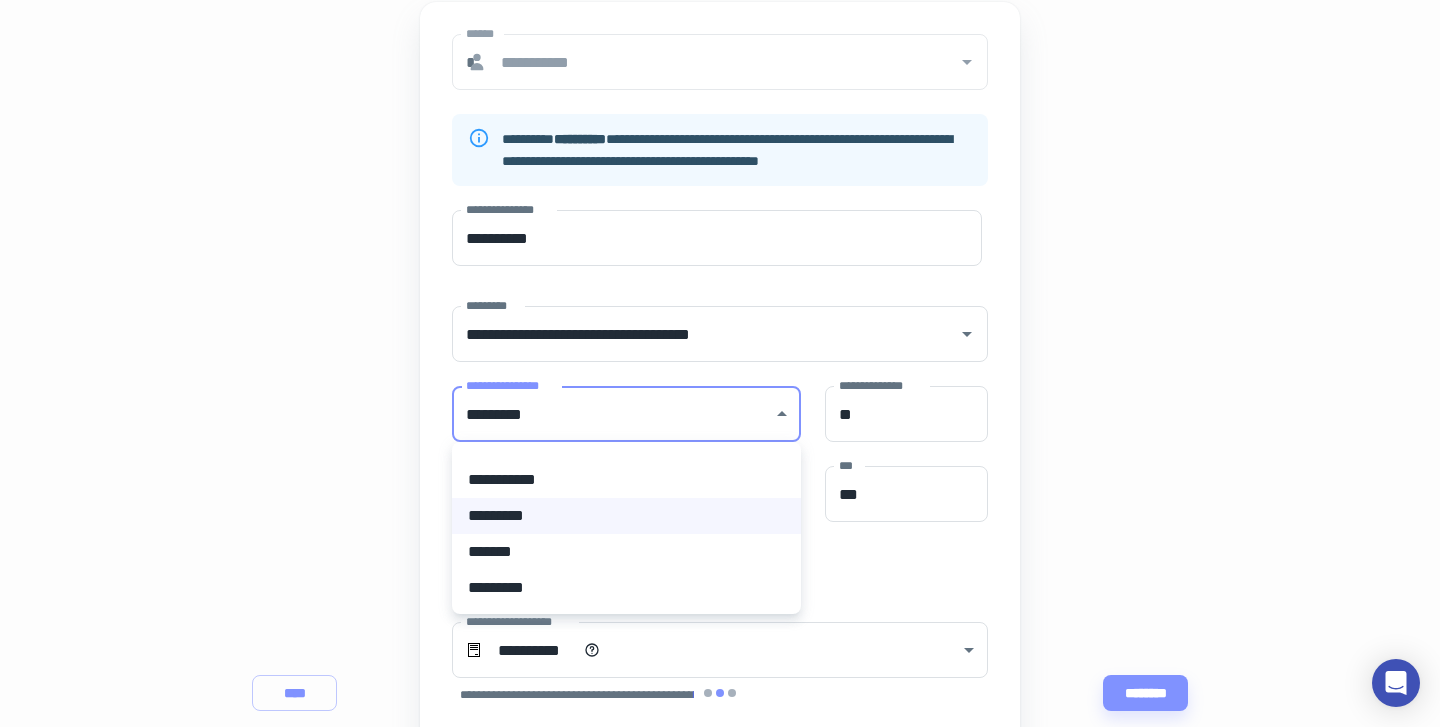click on "**********" at bounding box center (626, 480) 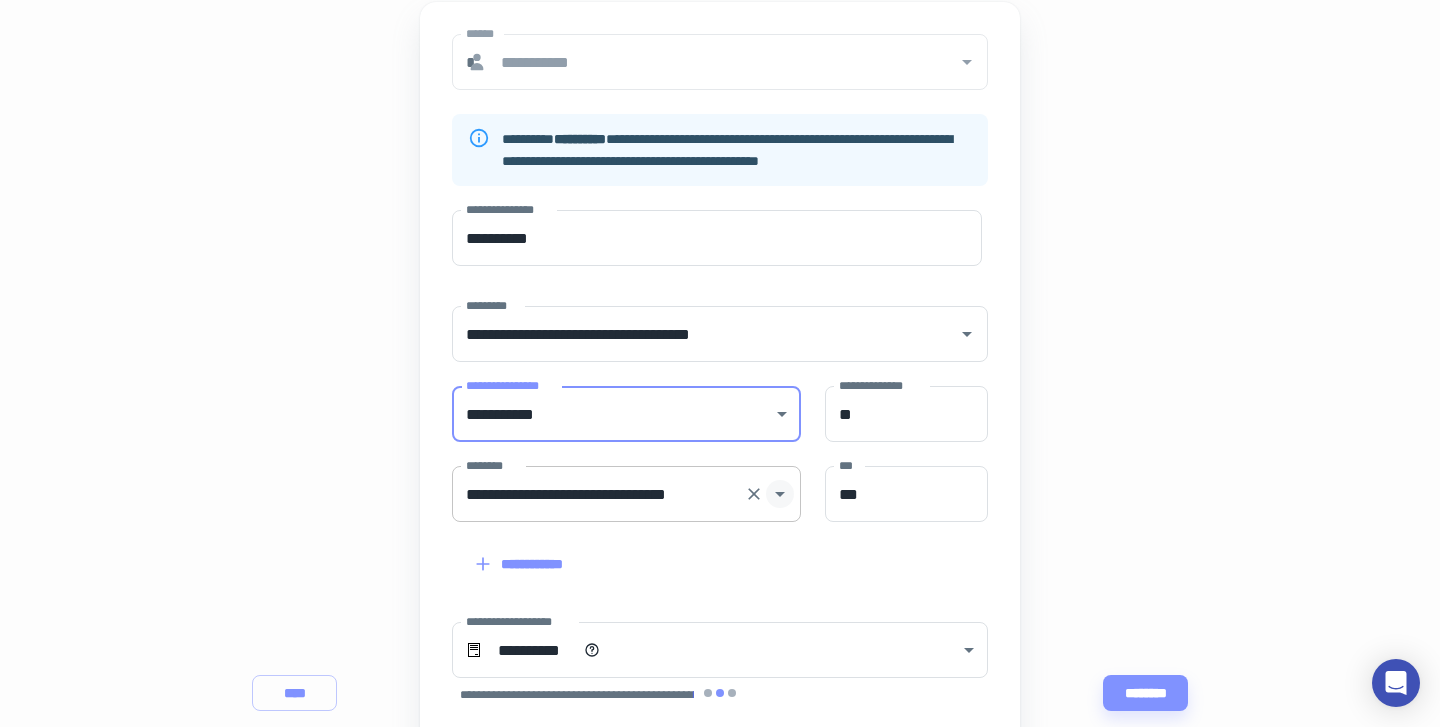 click 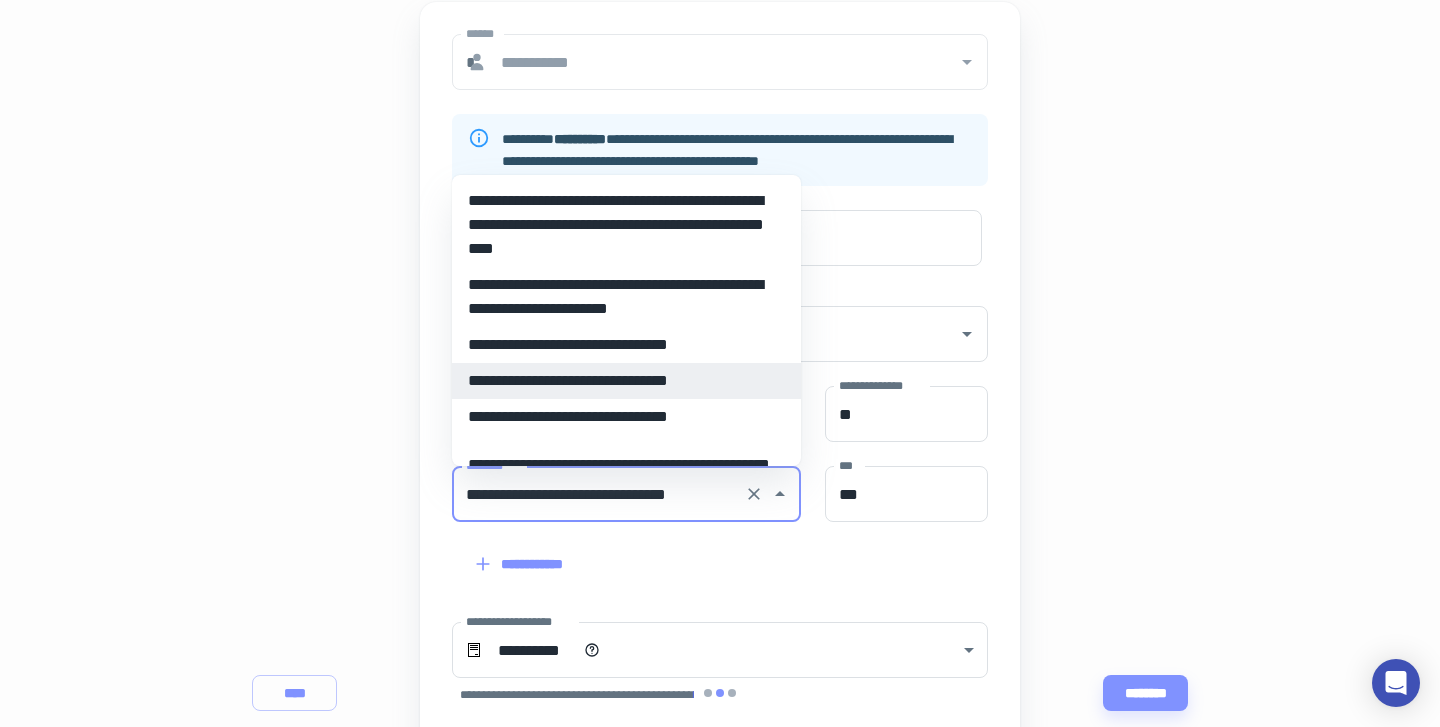 click on "**********" at bounding box center (720, 387) 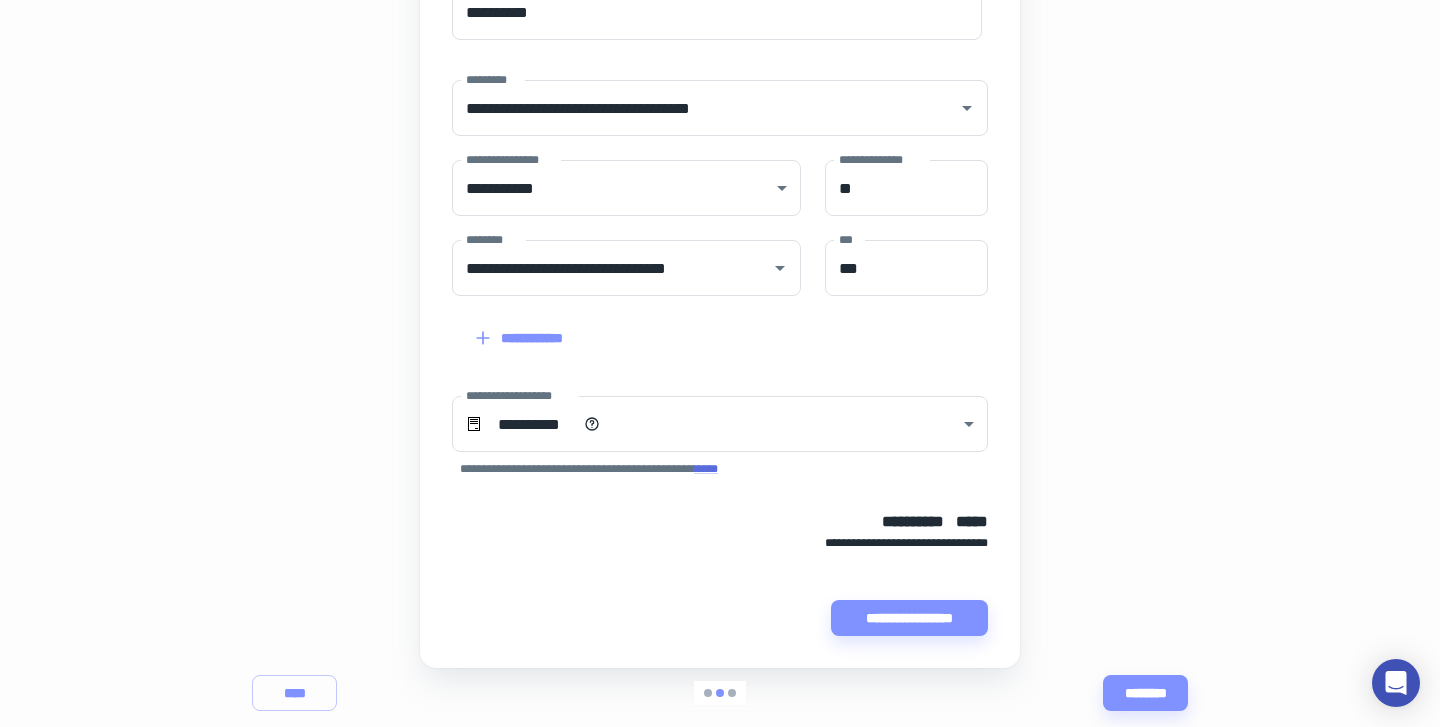 scroll, scrollTop: 464, scrollLeft: 0, axis: vertical 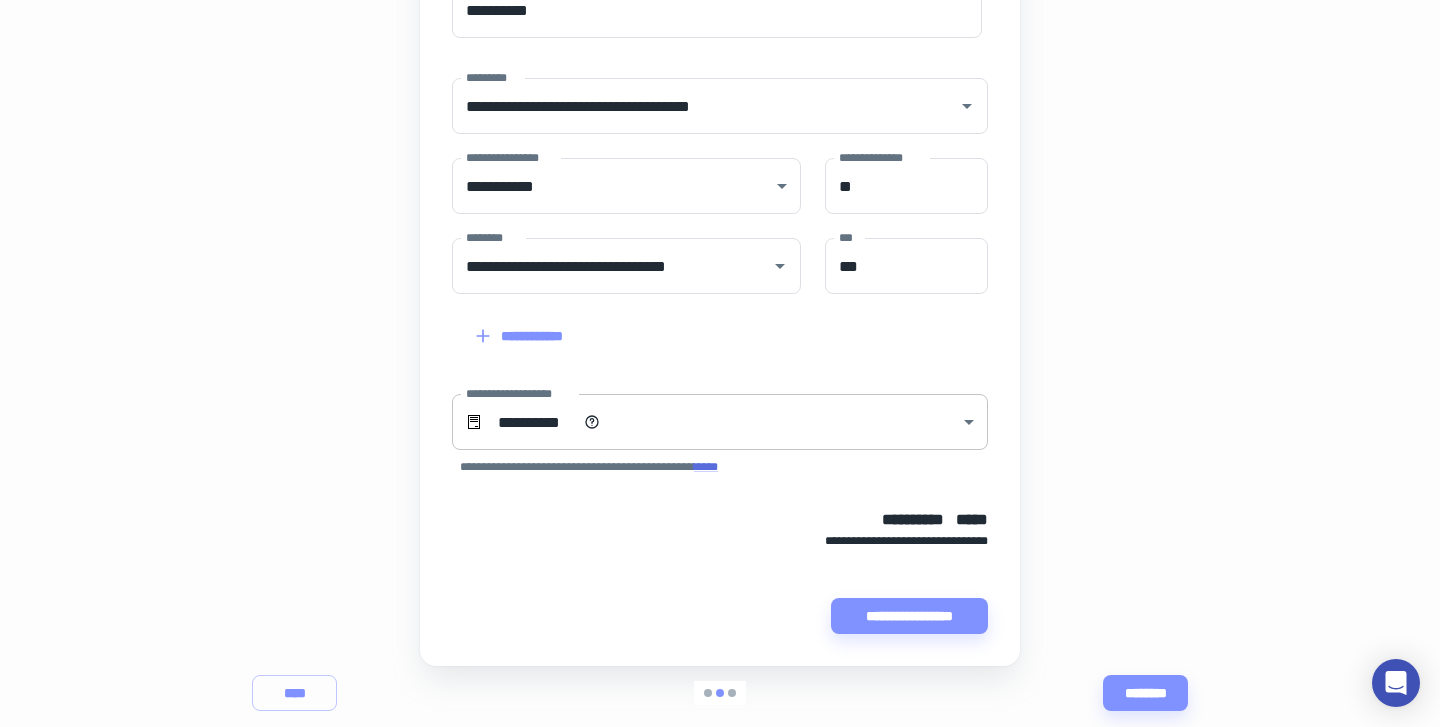 click on "**********" at bounding box center [720, -101] 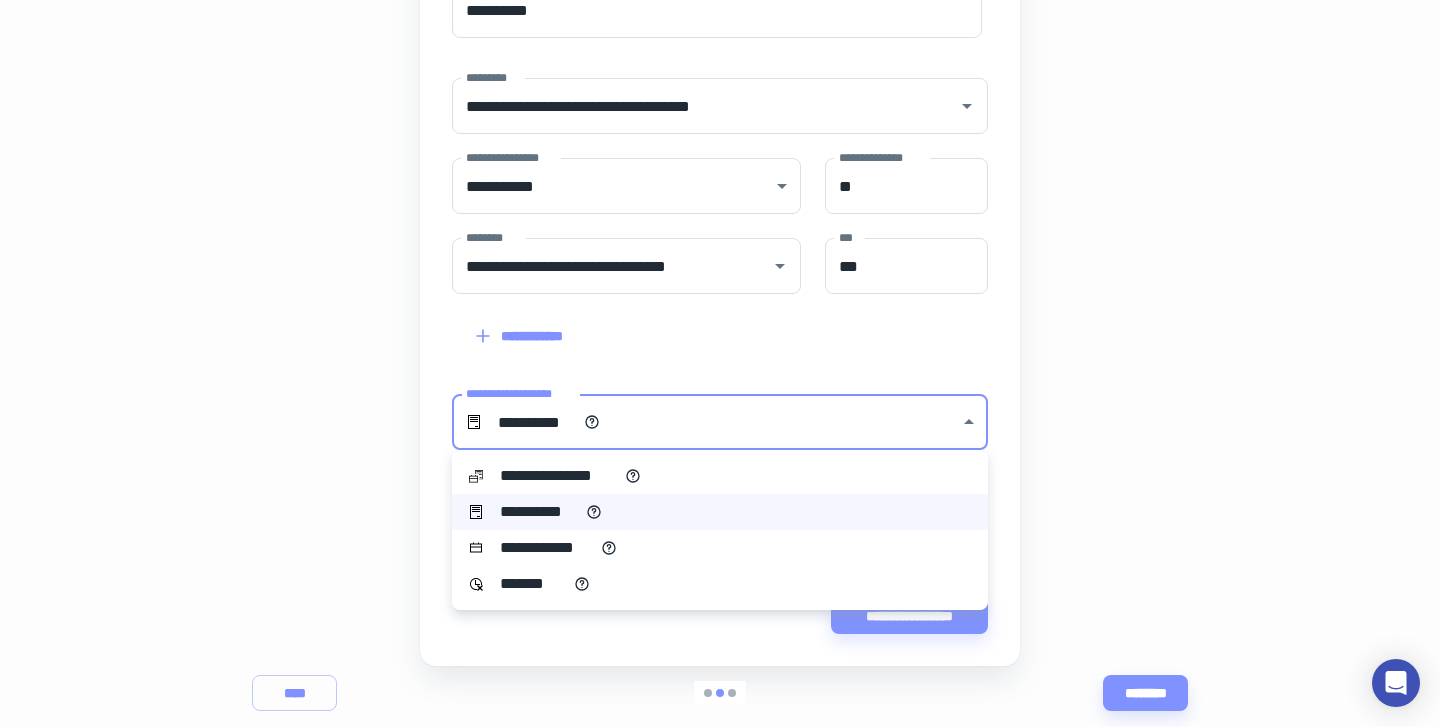 click on "**********" at bounding box center (720, 476) 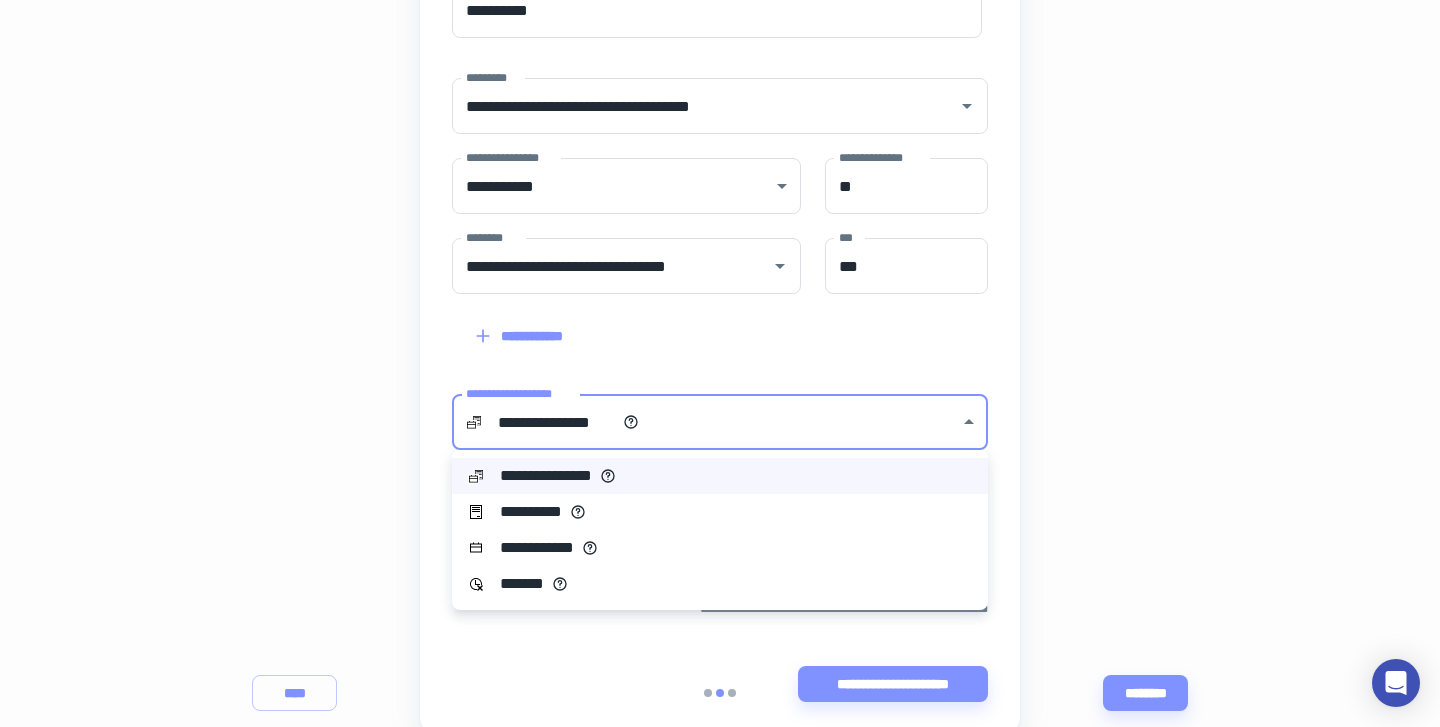 click on "**********" at bounding box center (720, -101) 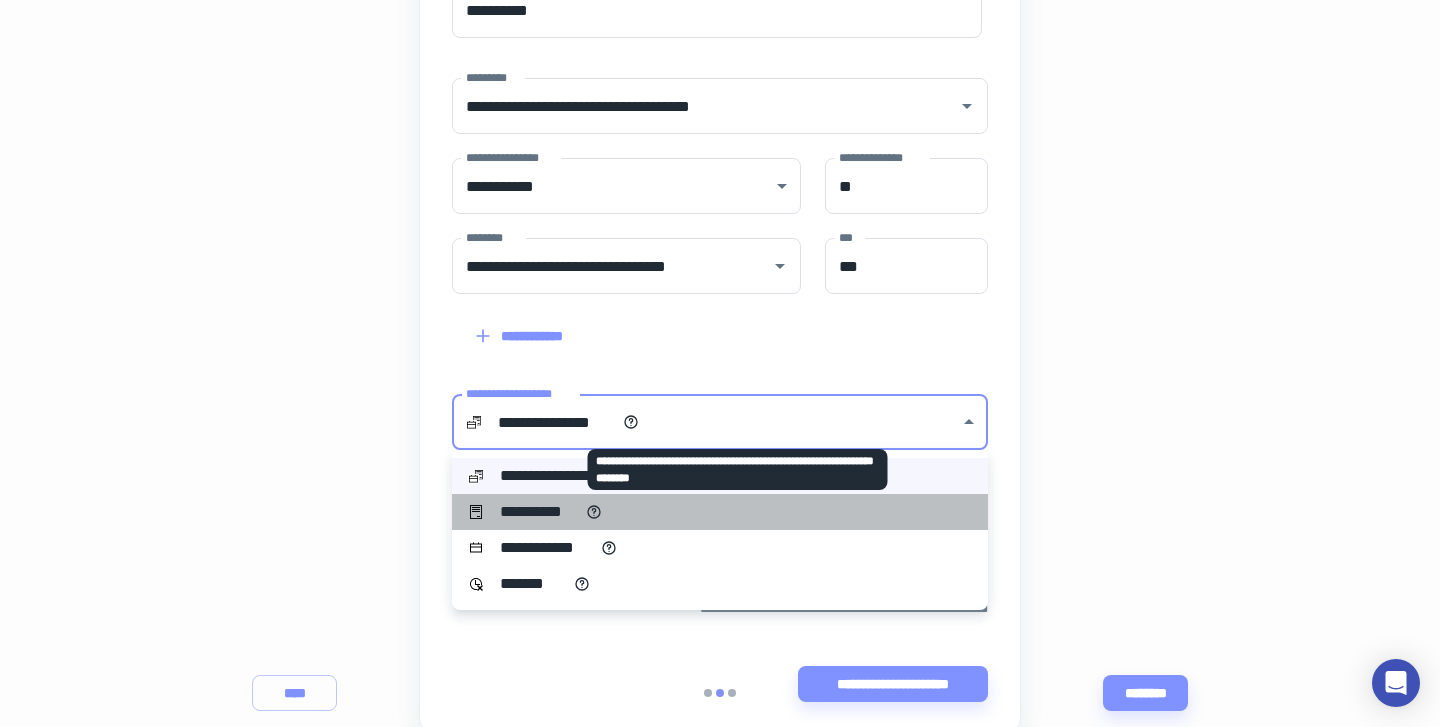 click 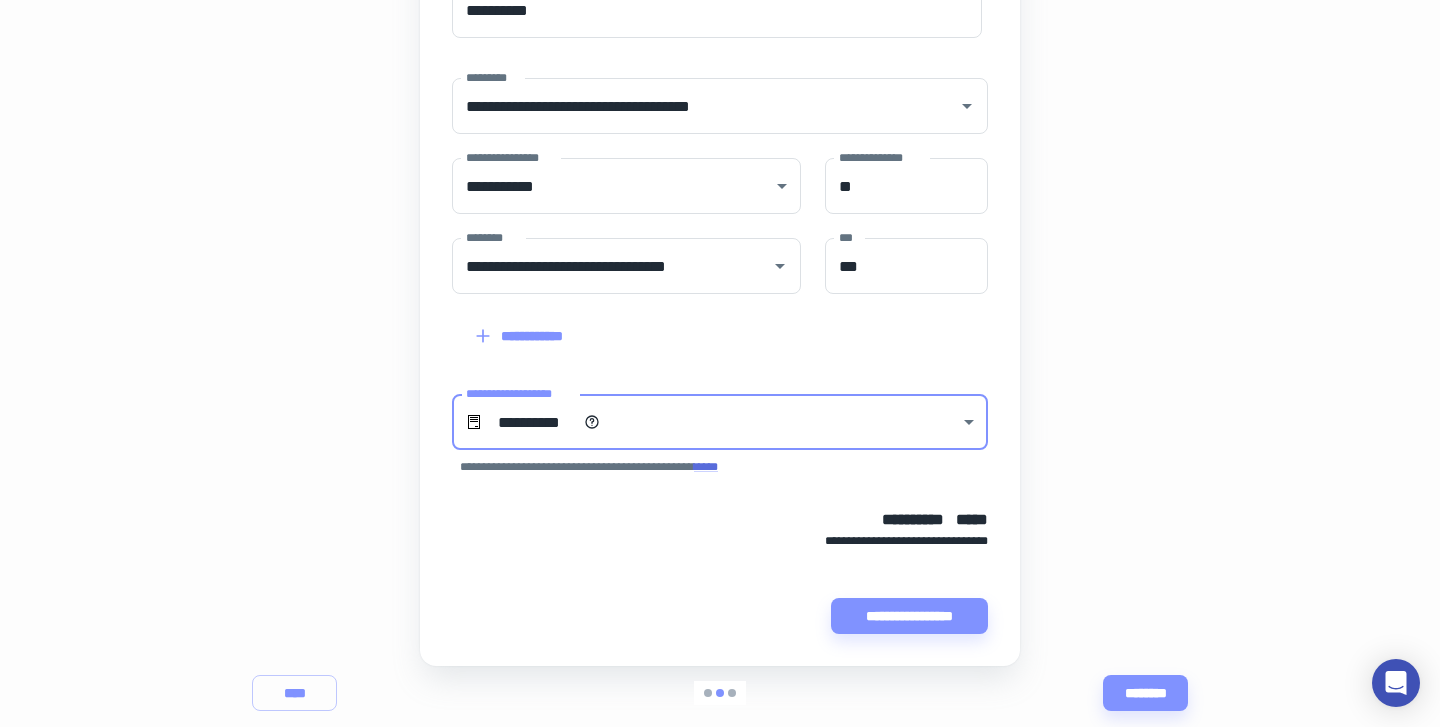 click on "**********" at bounding box center [720, -101] 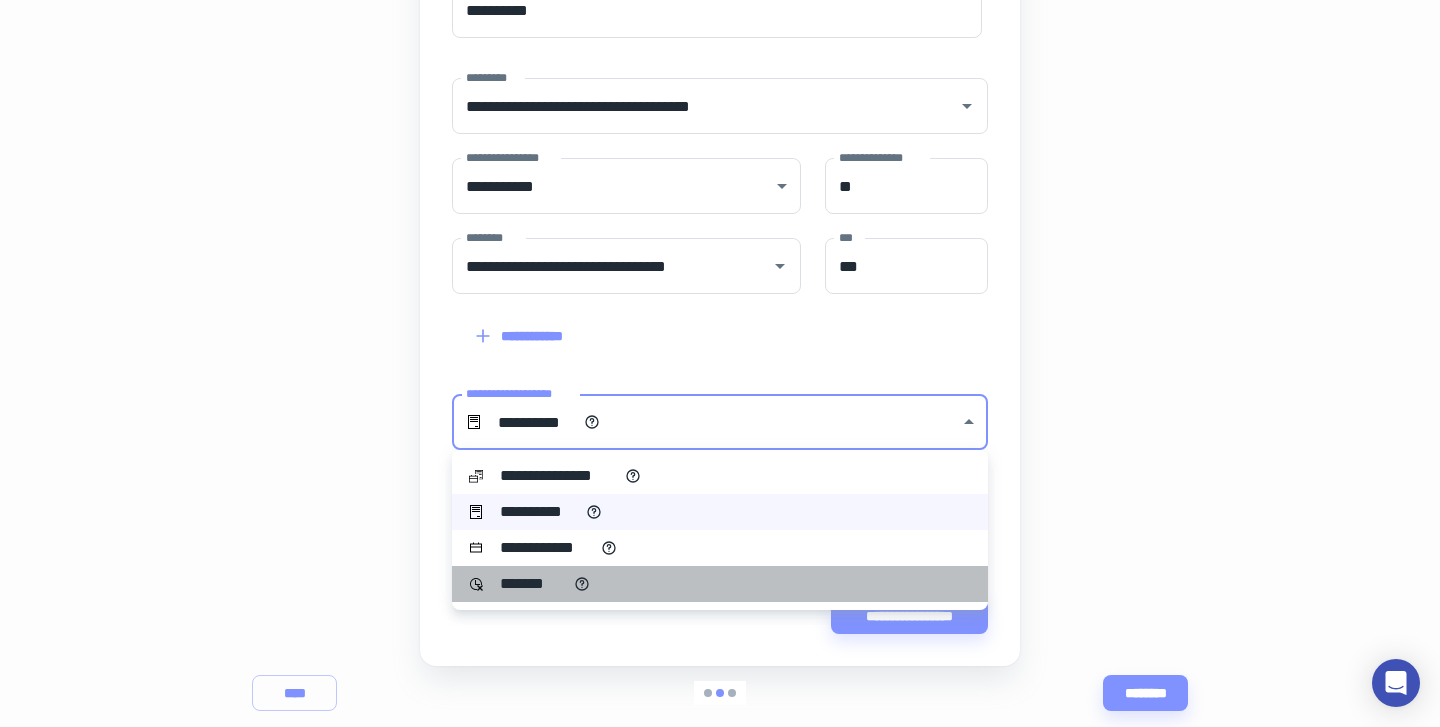 click on "*******" at bounding box center (720, 584) 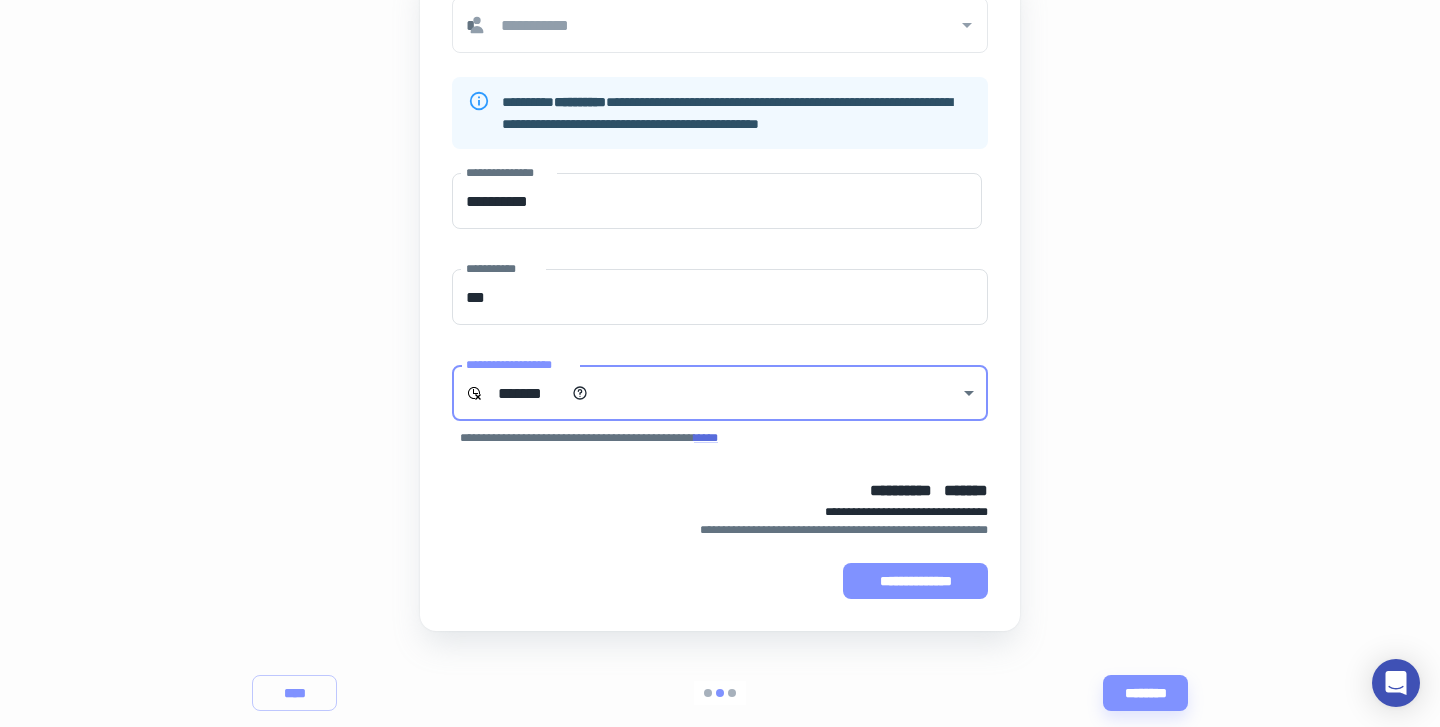 click on "**********" at bounding box center [915, 581] 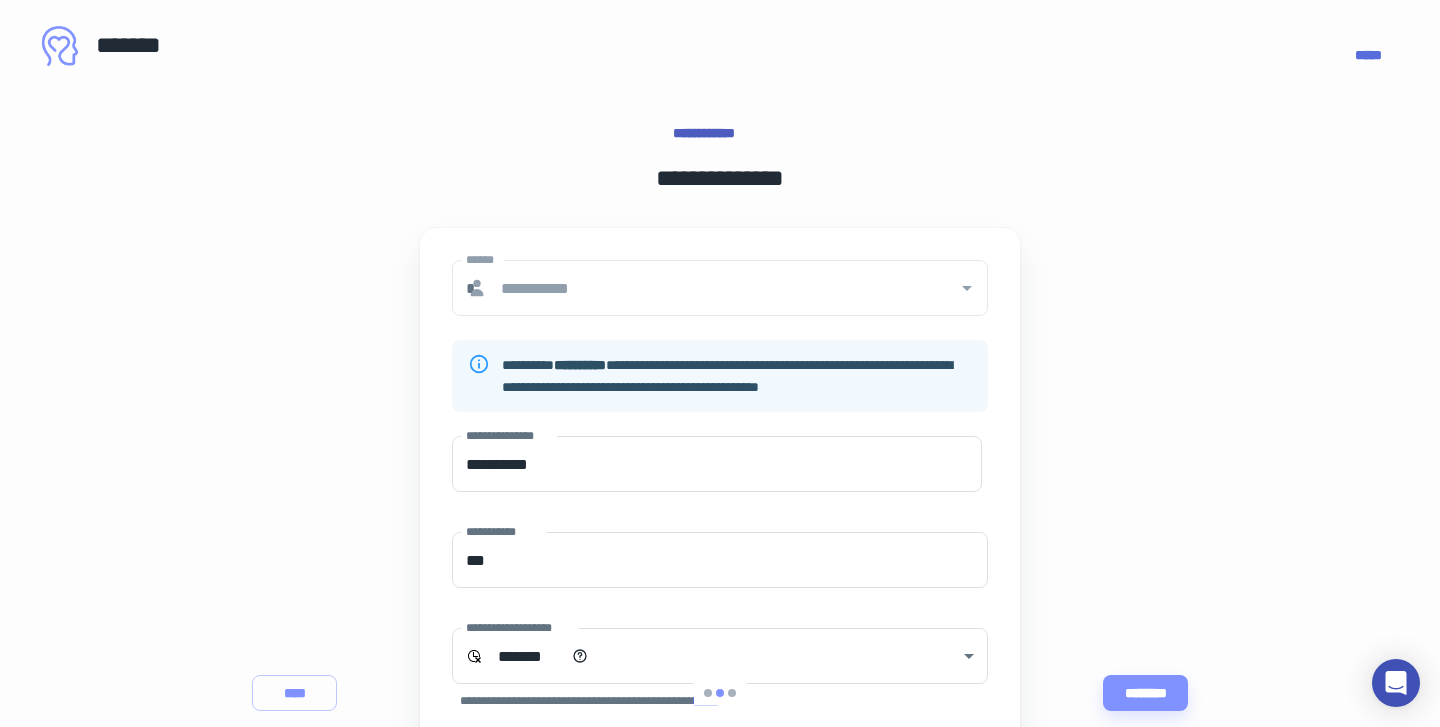 scroll, scrollTop: 18, scrollLeft: 0, axis: vertical 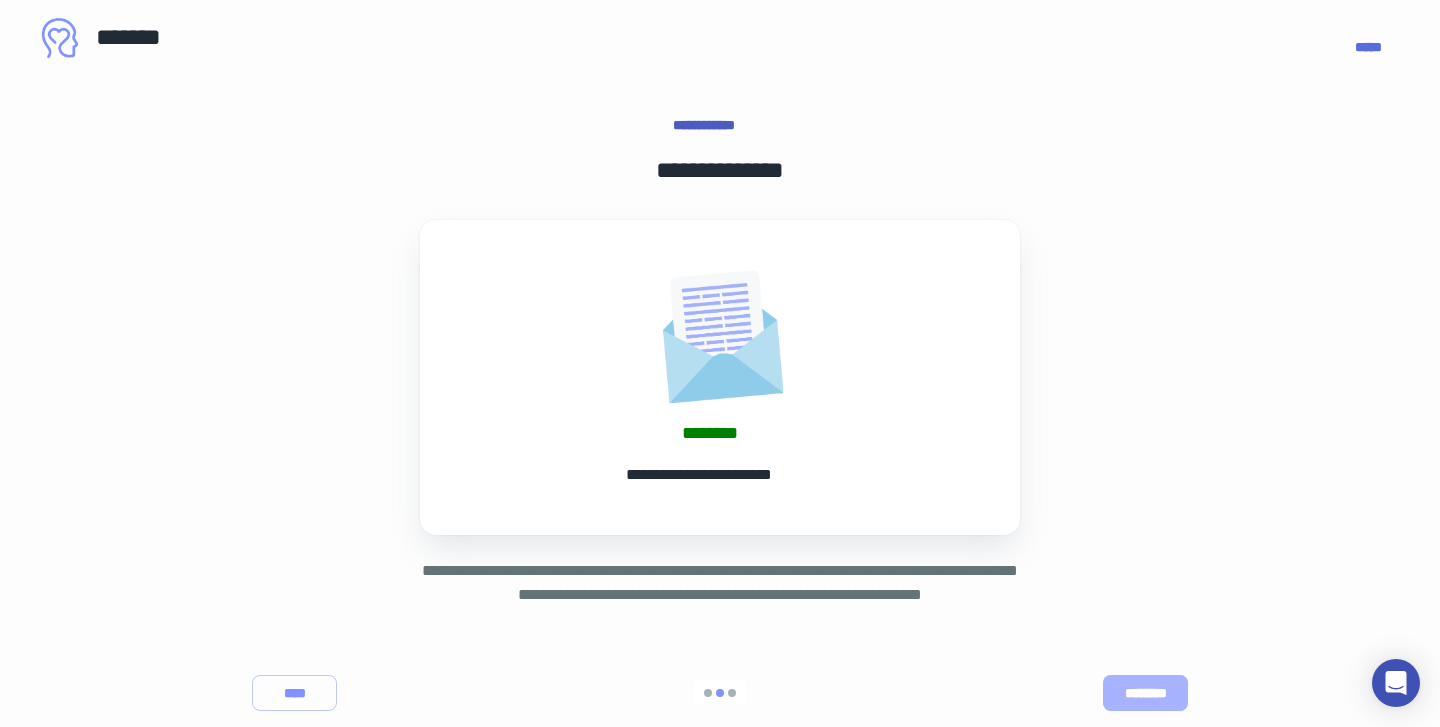click on "********" at bounding box center (1145, 693) 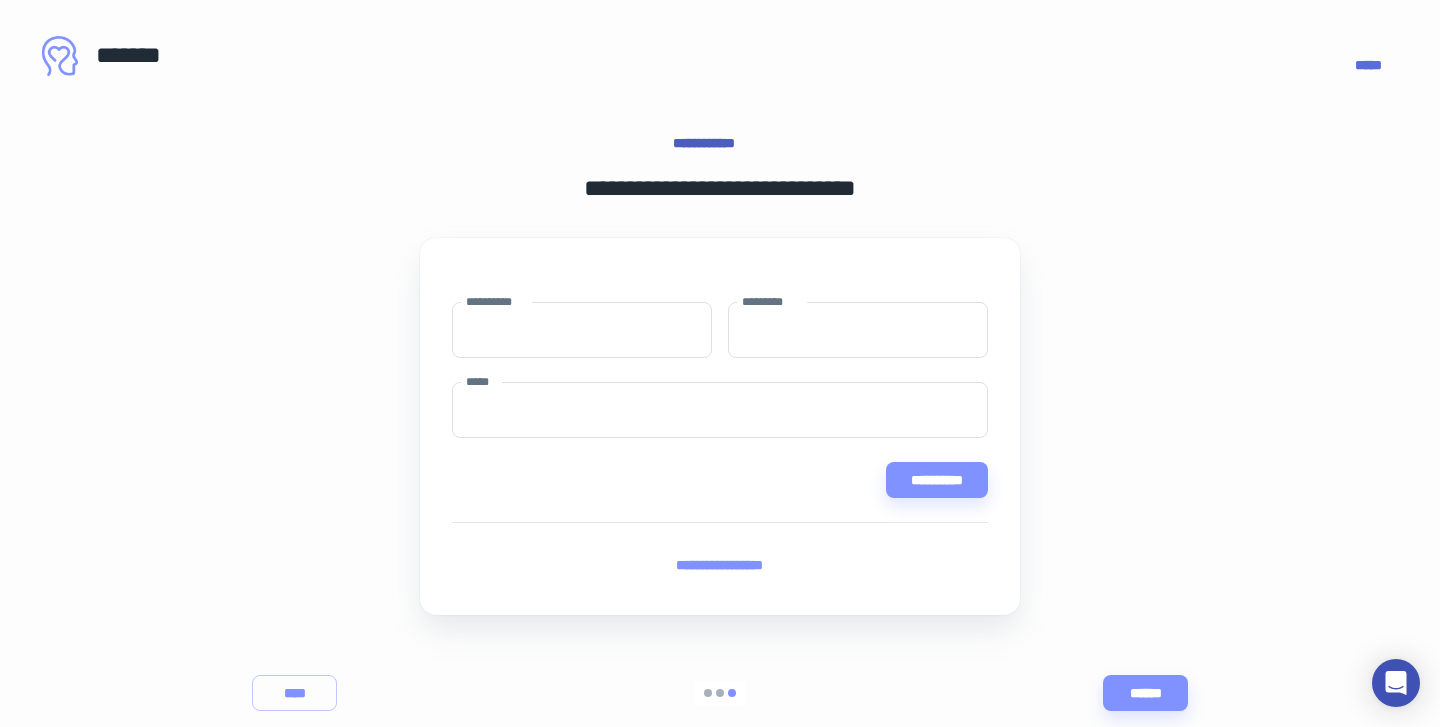 scroll, scrollTop: 0, scrollLeft: 0, axis: both 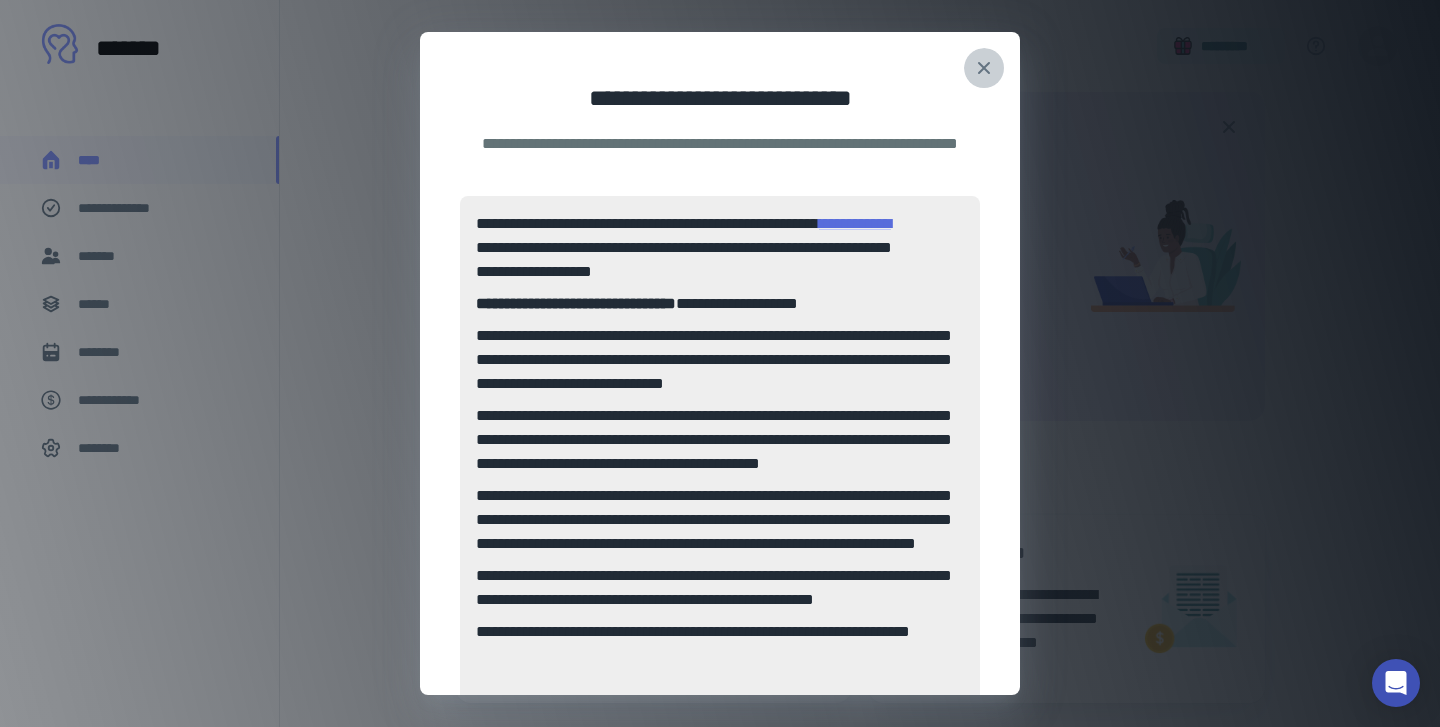 click 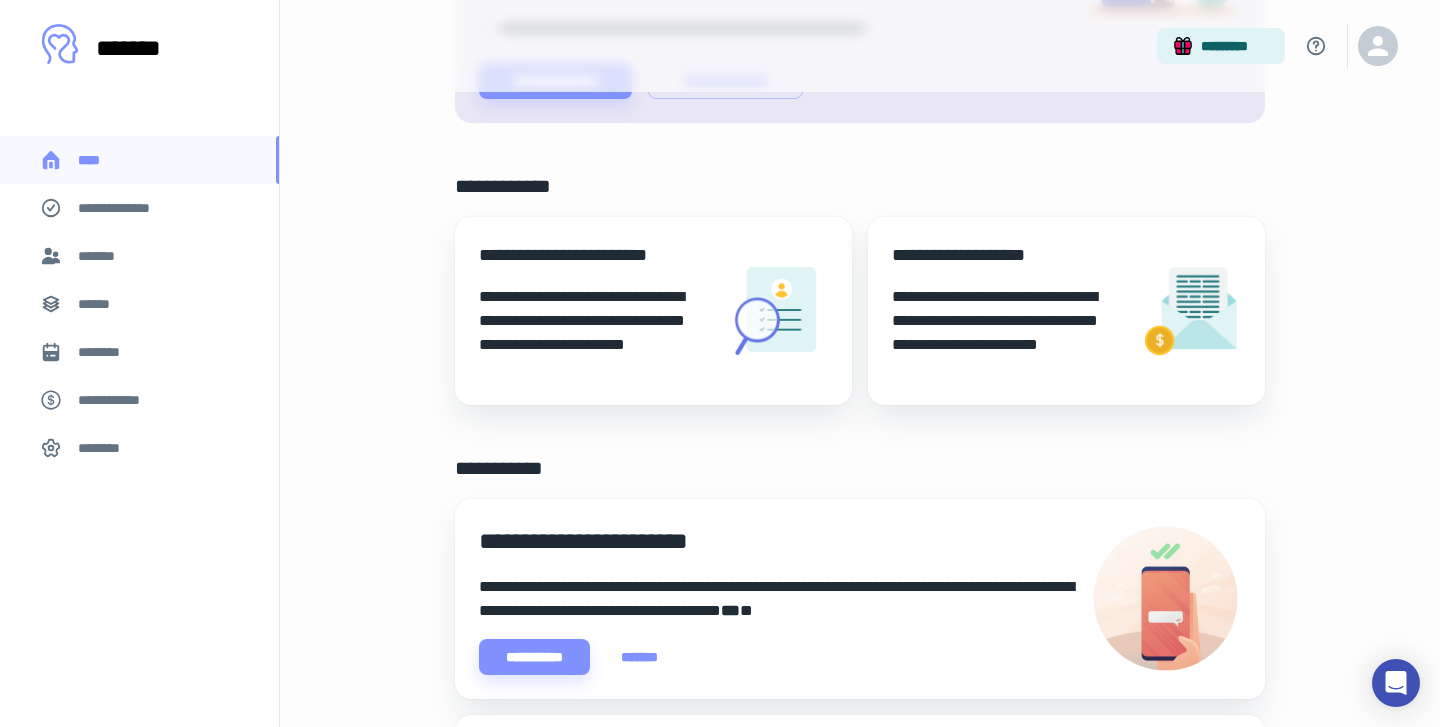 scroll, scrollTop: 0, scrollLeft: 0, axis: both 